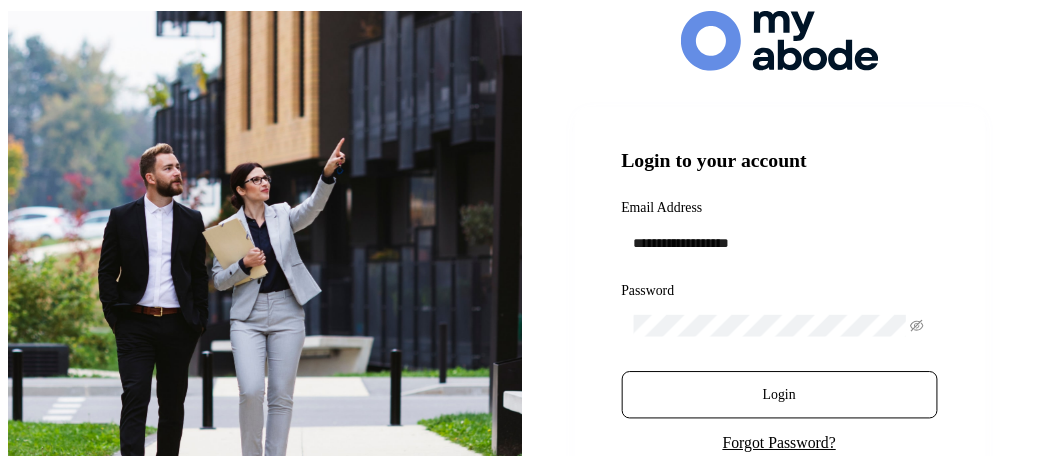 scroll, scrollTop: 0, scrollLeft: 0, axis: both 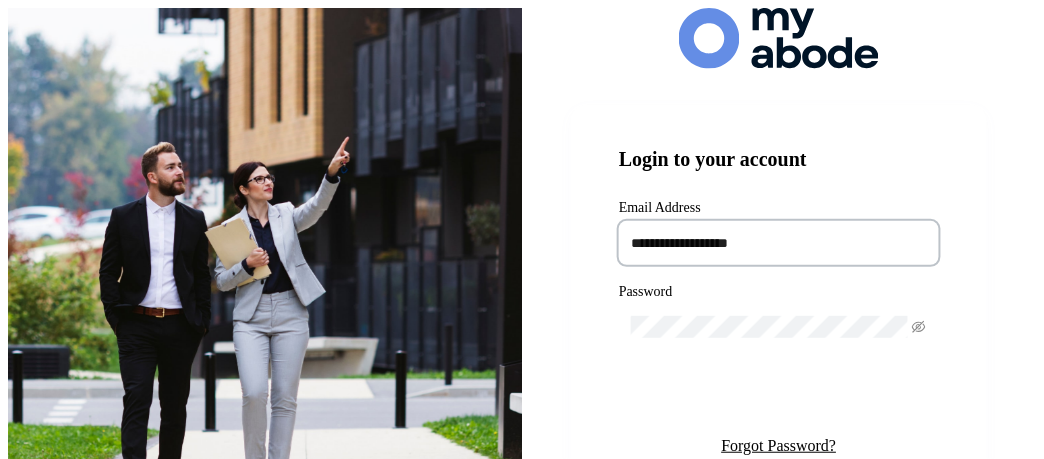 type on "**********" 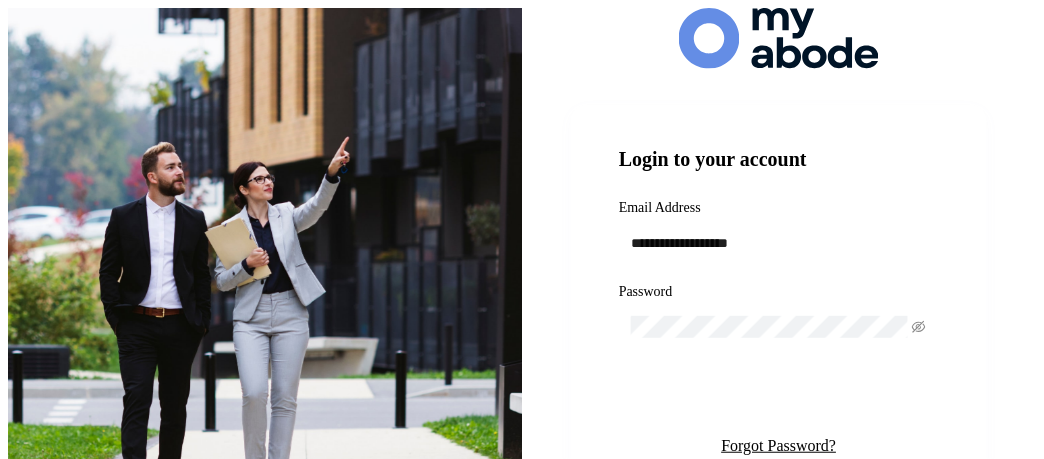 click on "Login" at bounding box center [778, 397] 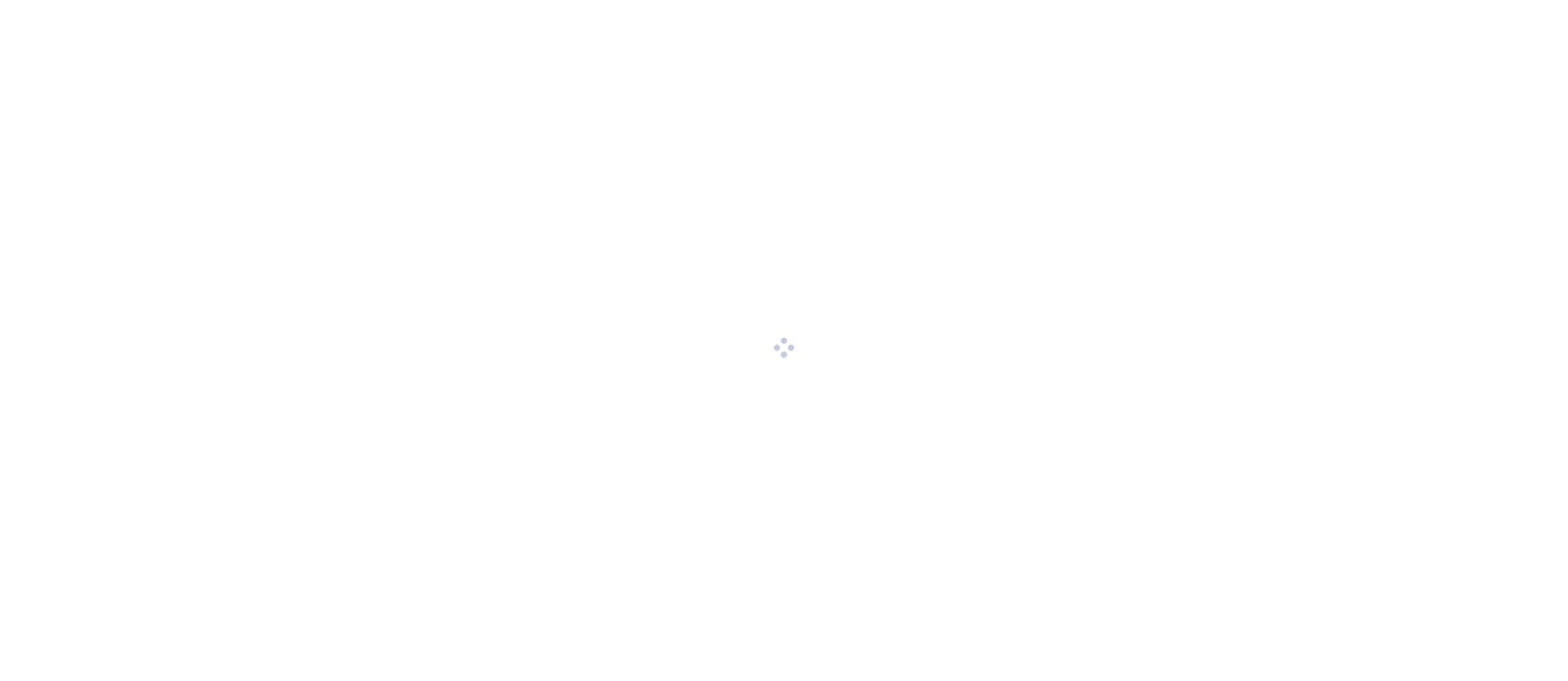 scroll, scrollTop: 0, scrollLeft: 0, axis: both 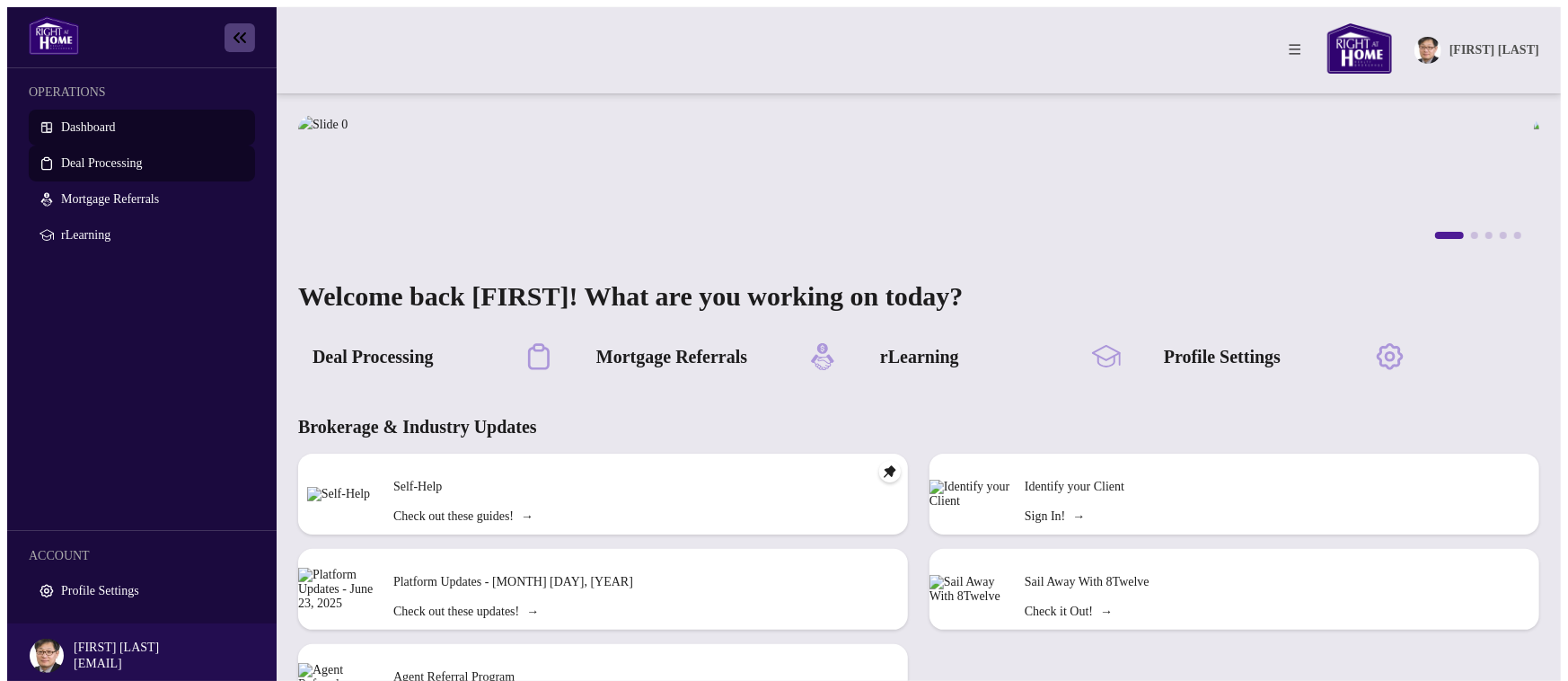 click on "Deal Processing" at bounding box center [101, 163] 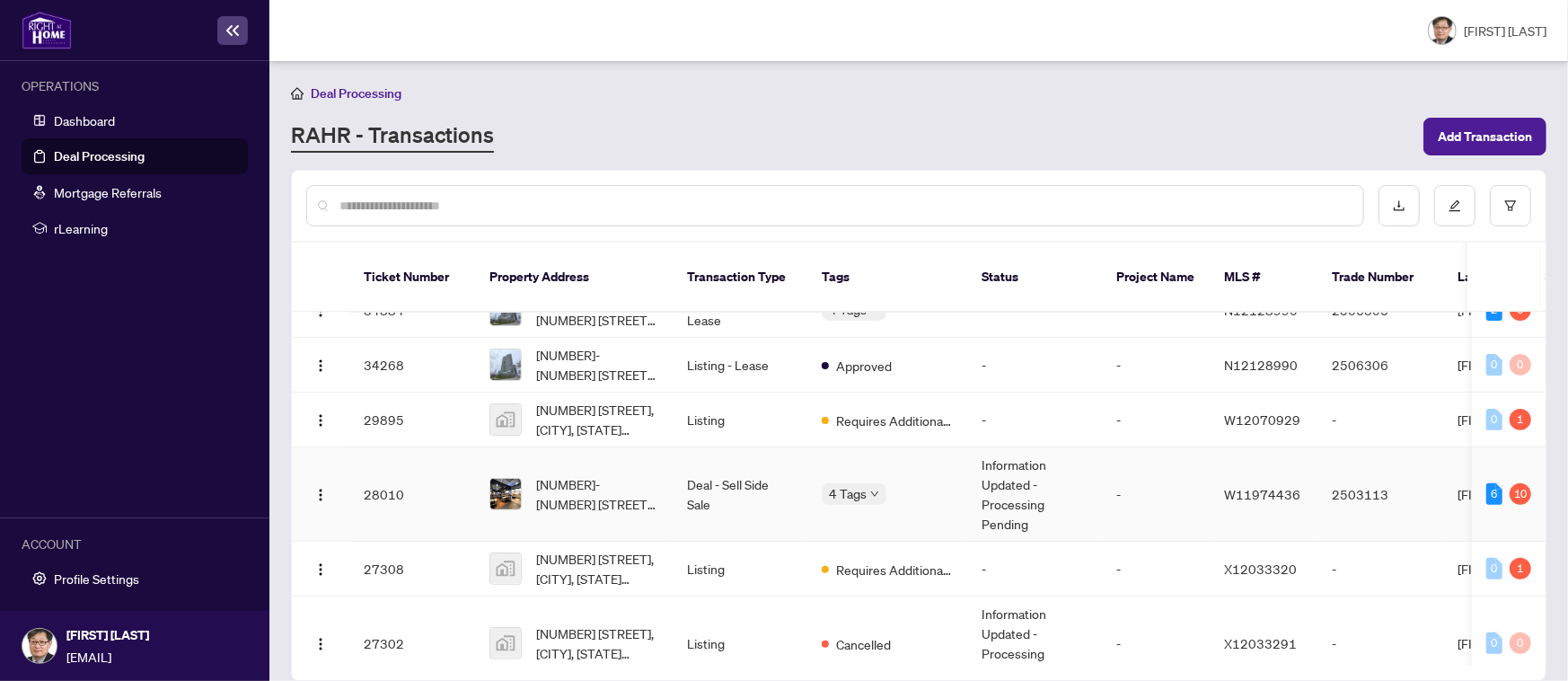 scroll, scrollTop: 449, scrollLeft: 0, axis: vertical 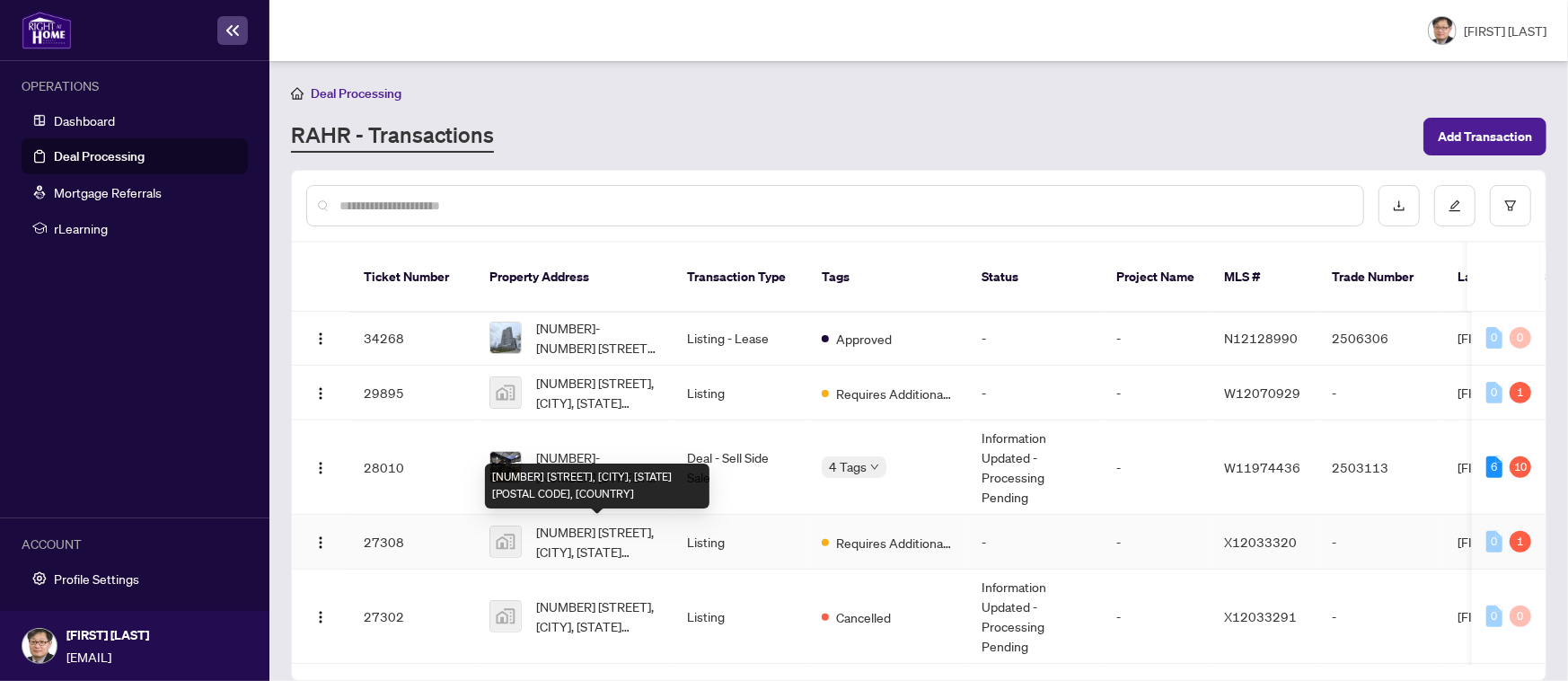 click on "[NUMBER] [STREET], [CITY], [STATE] [POSTAL CODE], [COUNTRY]" at bounding box center (597, 542) 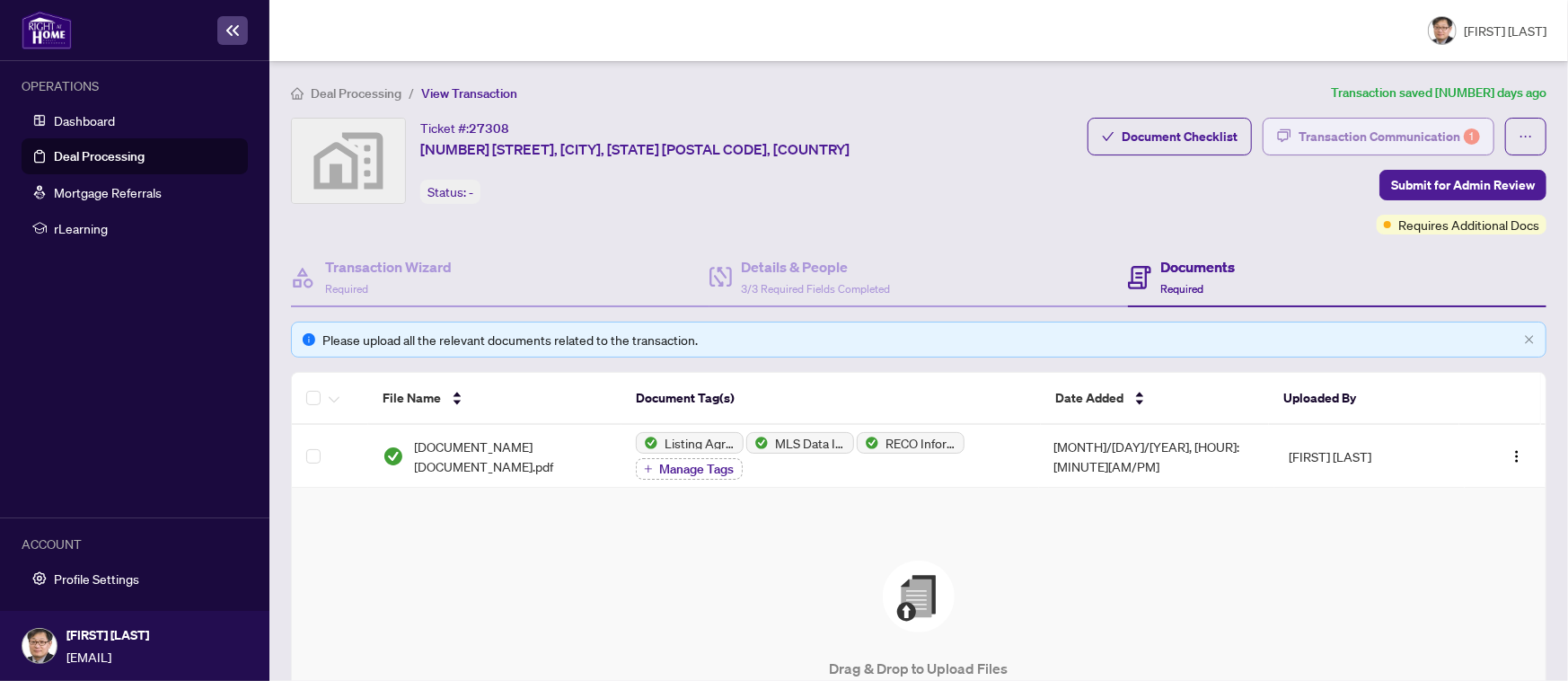 click on "Transaction Communication 1" at bounding box center (1389, 137) 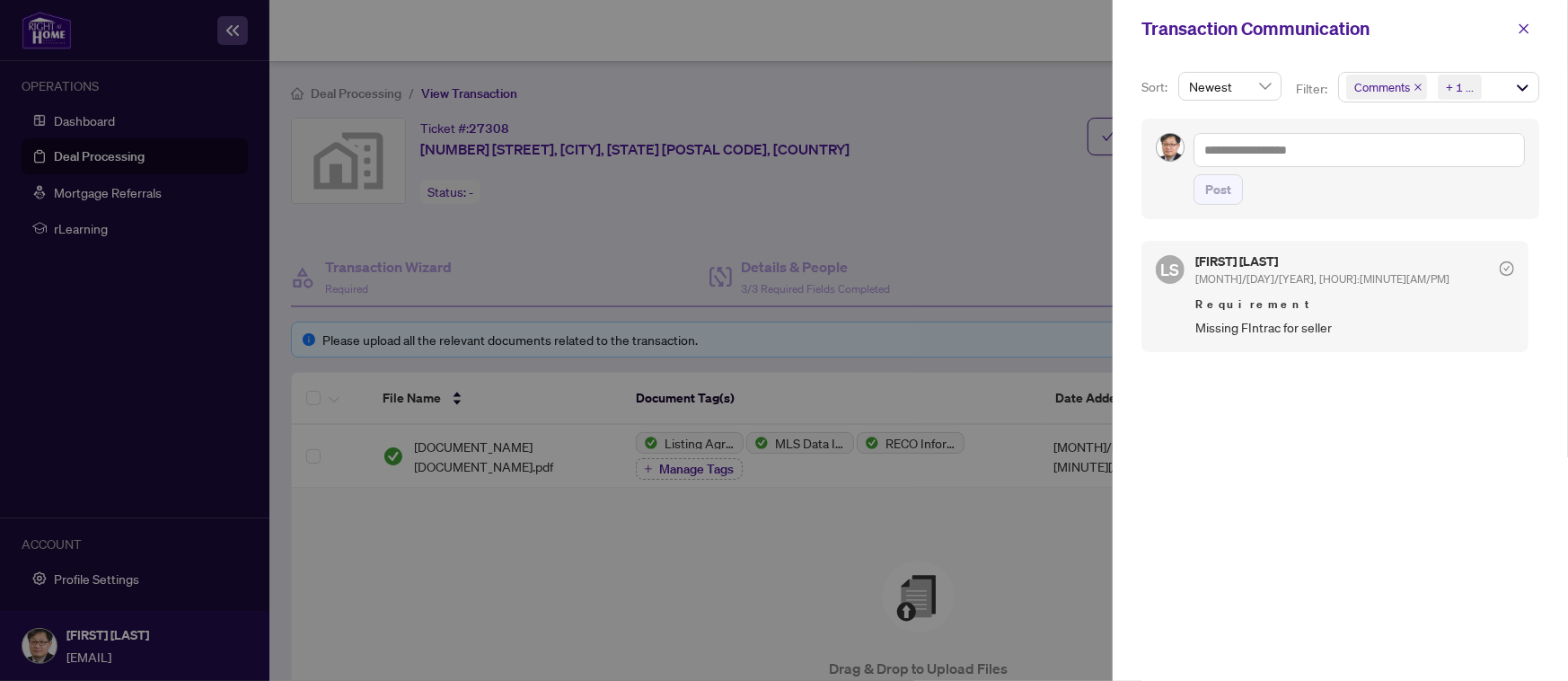 click at bounding box center (784, 340) 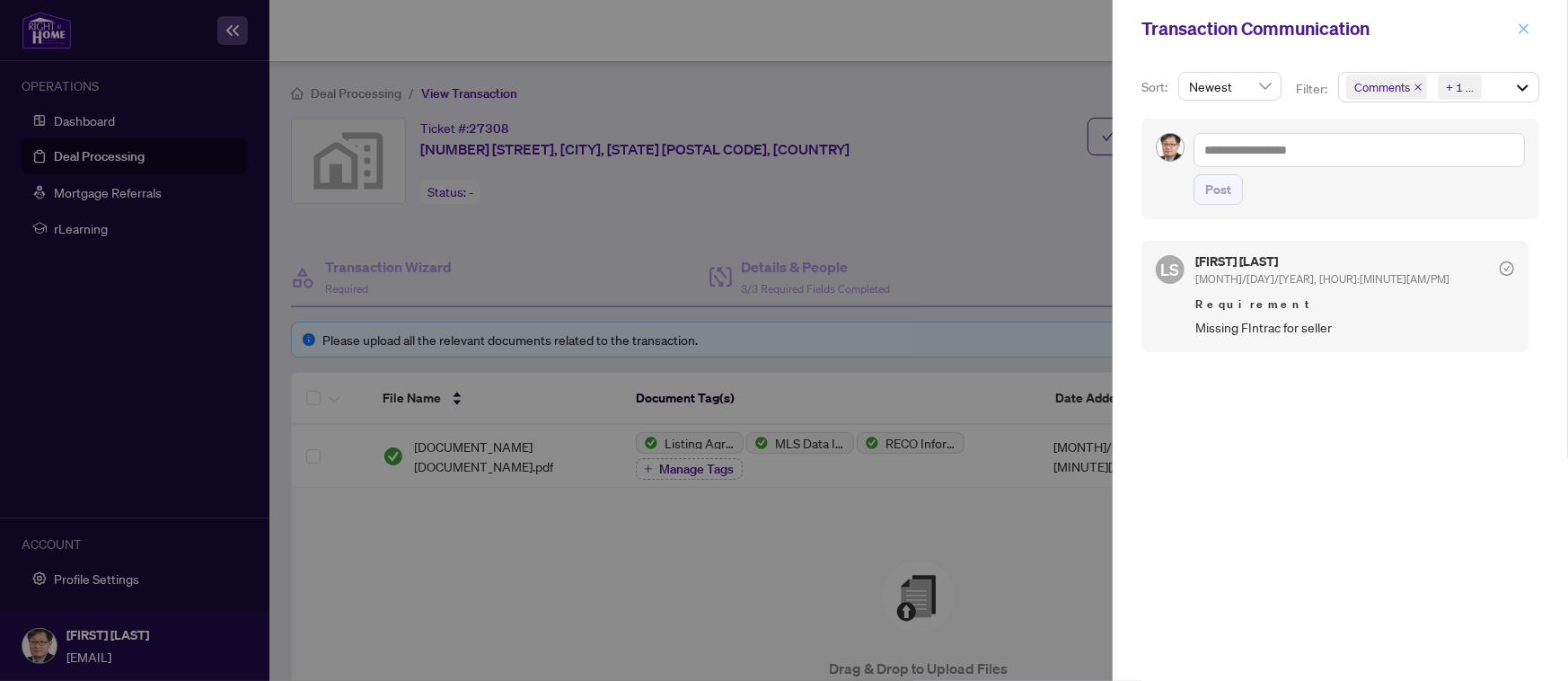 click at bounding box center [1524, 29] 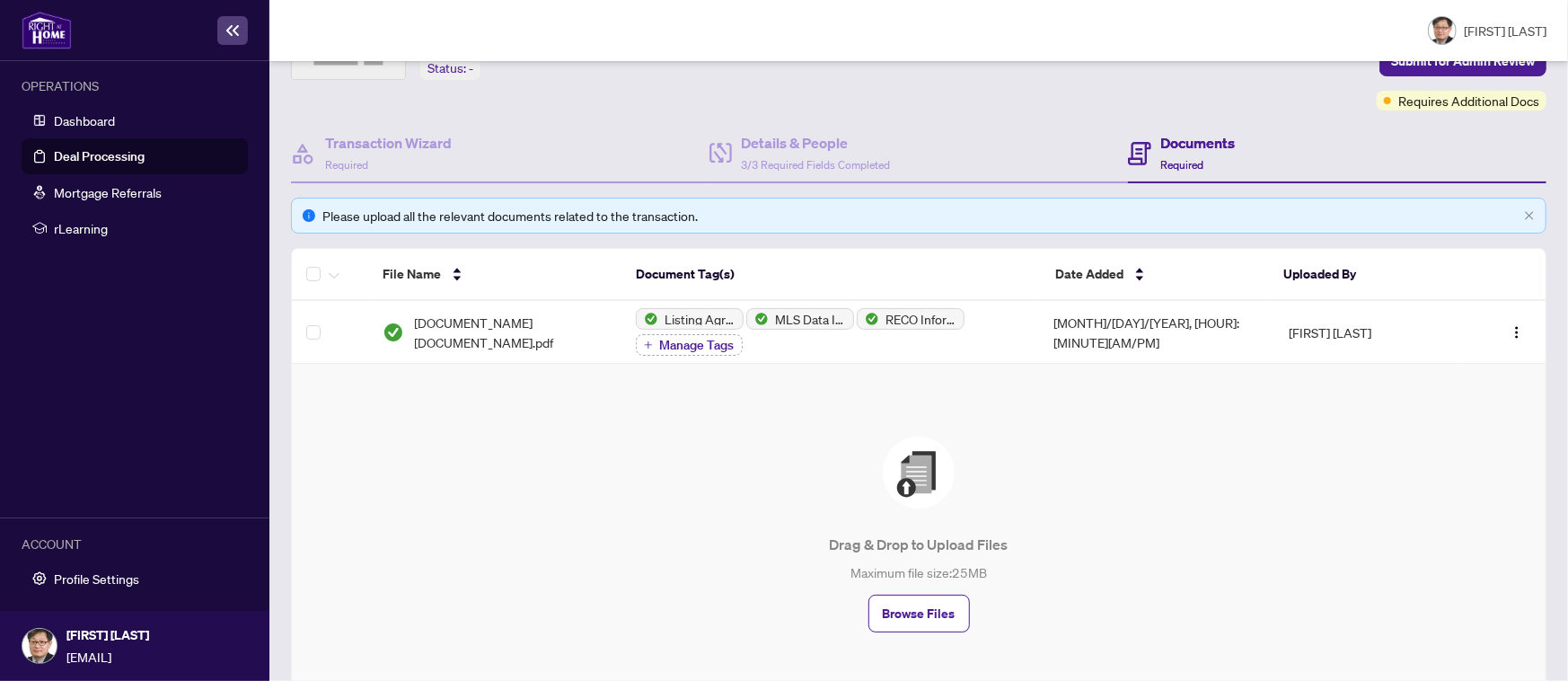 scroll, scrollTop: 206, scrollLeft: 0, axis: vertical 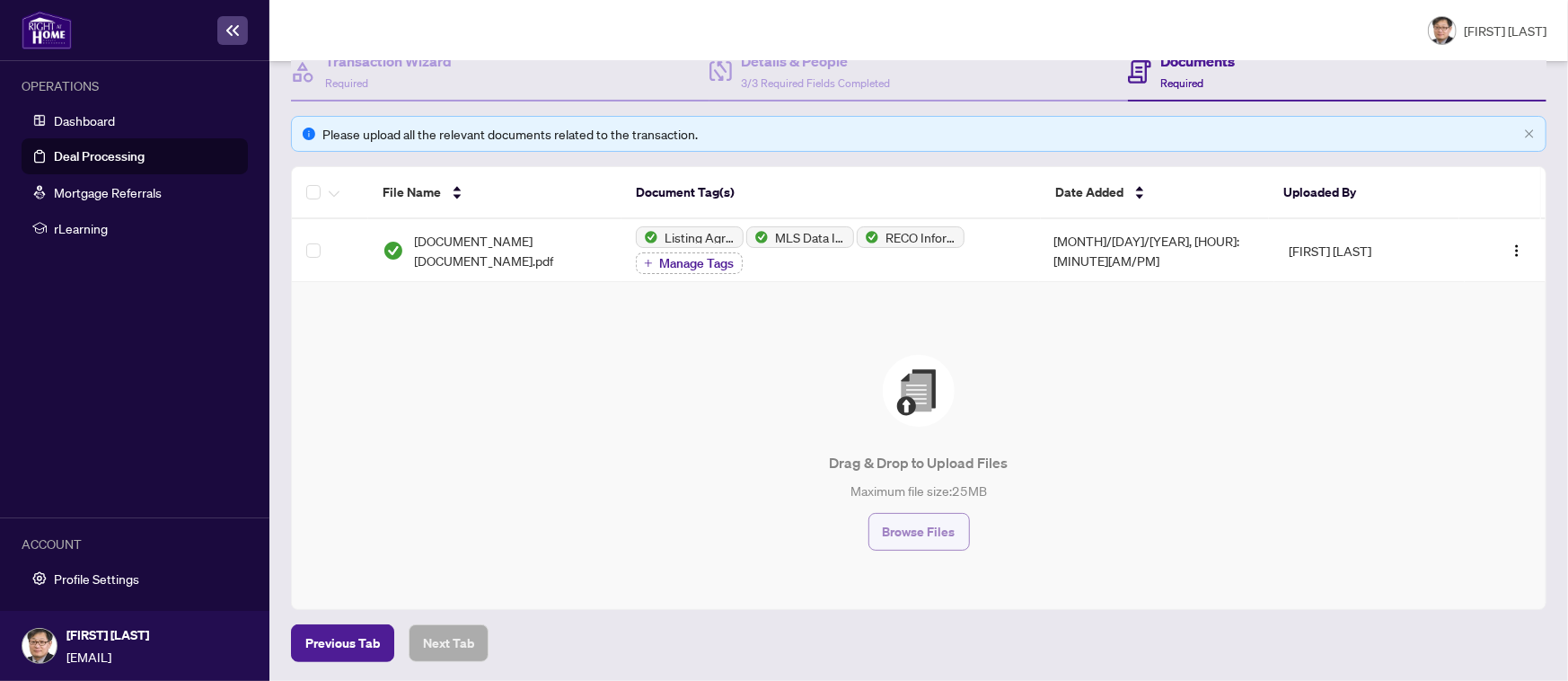 click on "Browse Files" at bounding box center (919, 532) 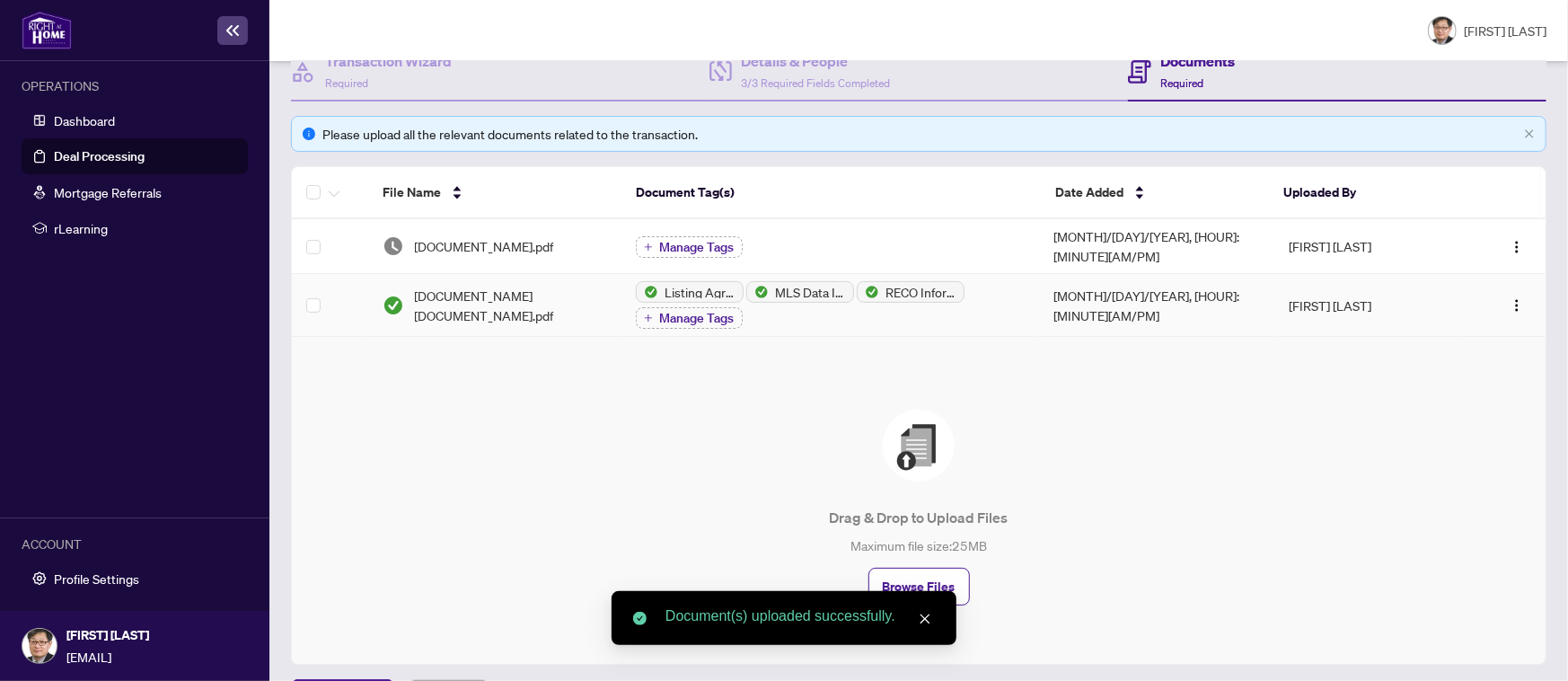 scroll, scrollTop: 0, scrollLeft: 0, axis: both 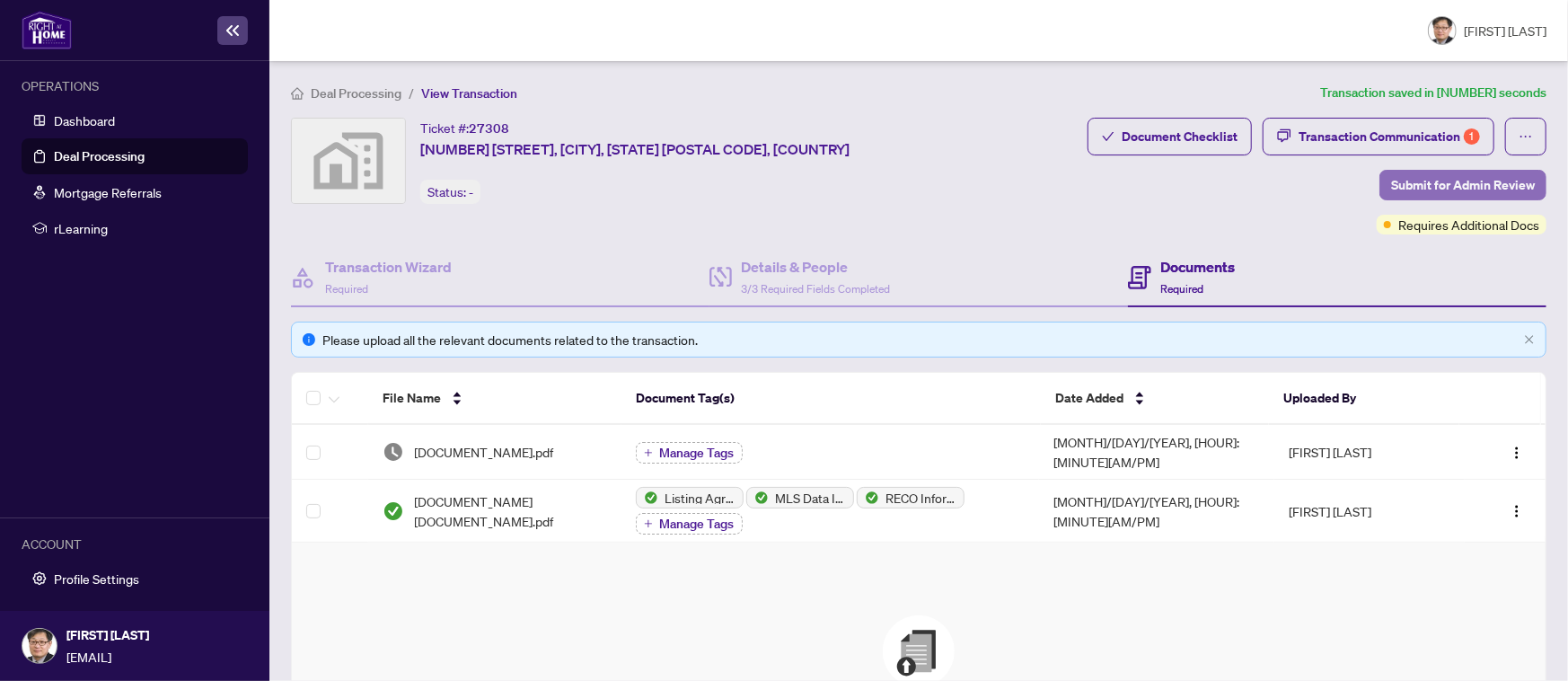 click on "Submit for Admin Review" at bounding box center [1463, 185] 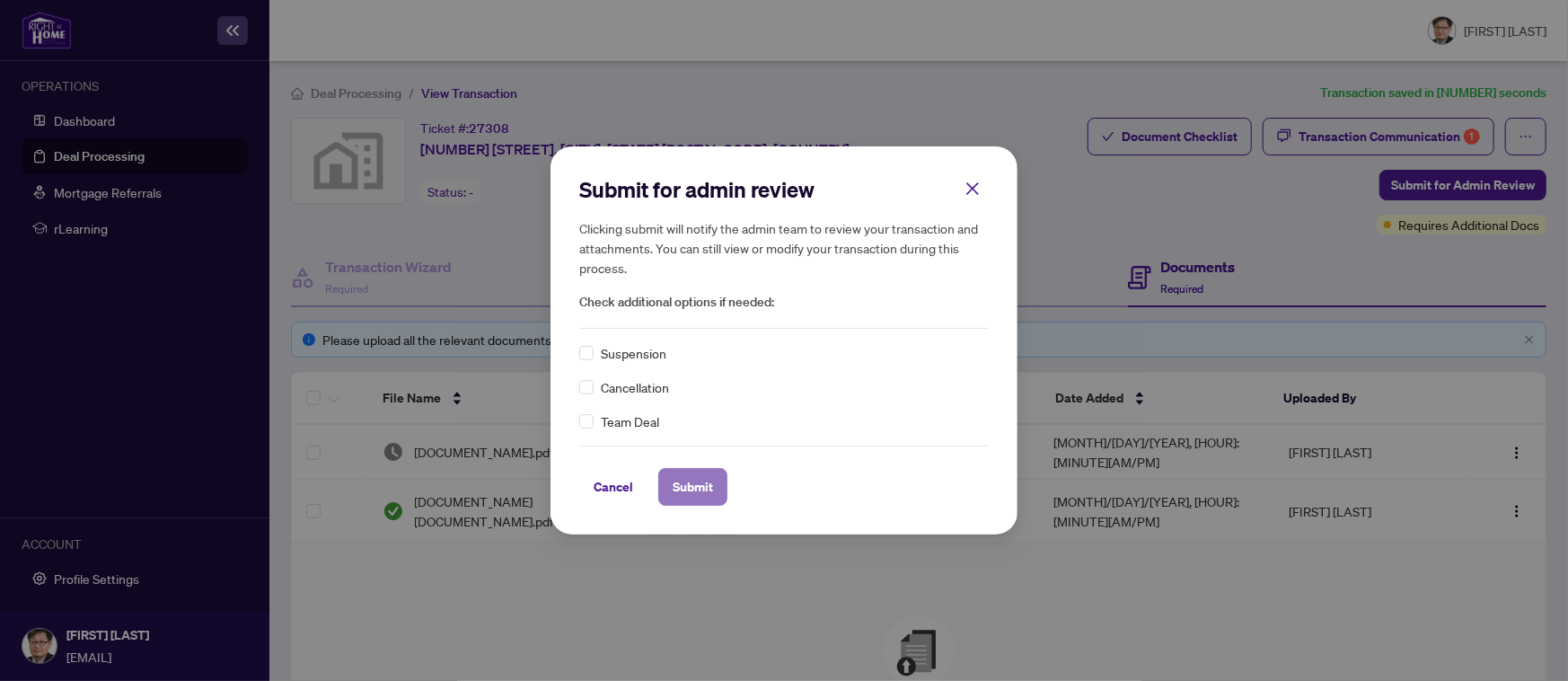 click on "Submit" at bounding box center (692, 487) 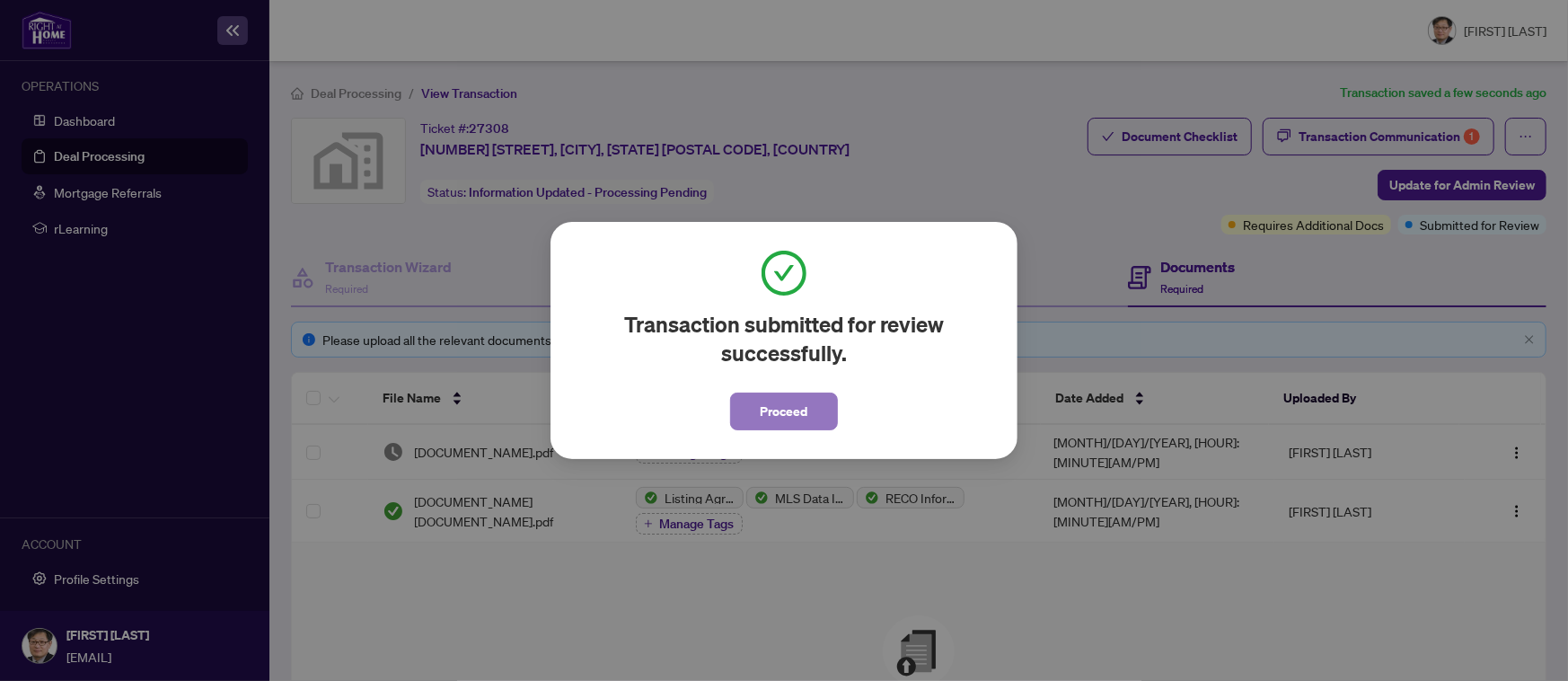 click on "Proceed" at bounding box center (784, 411) 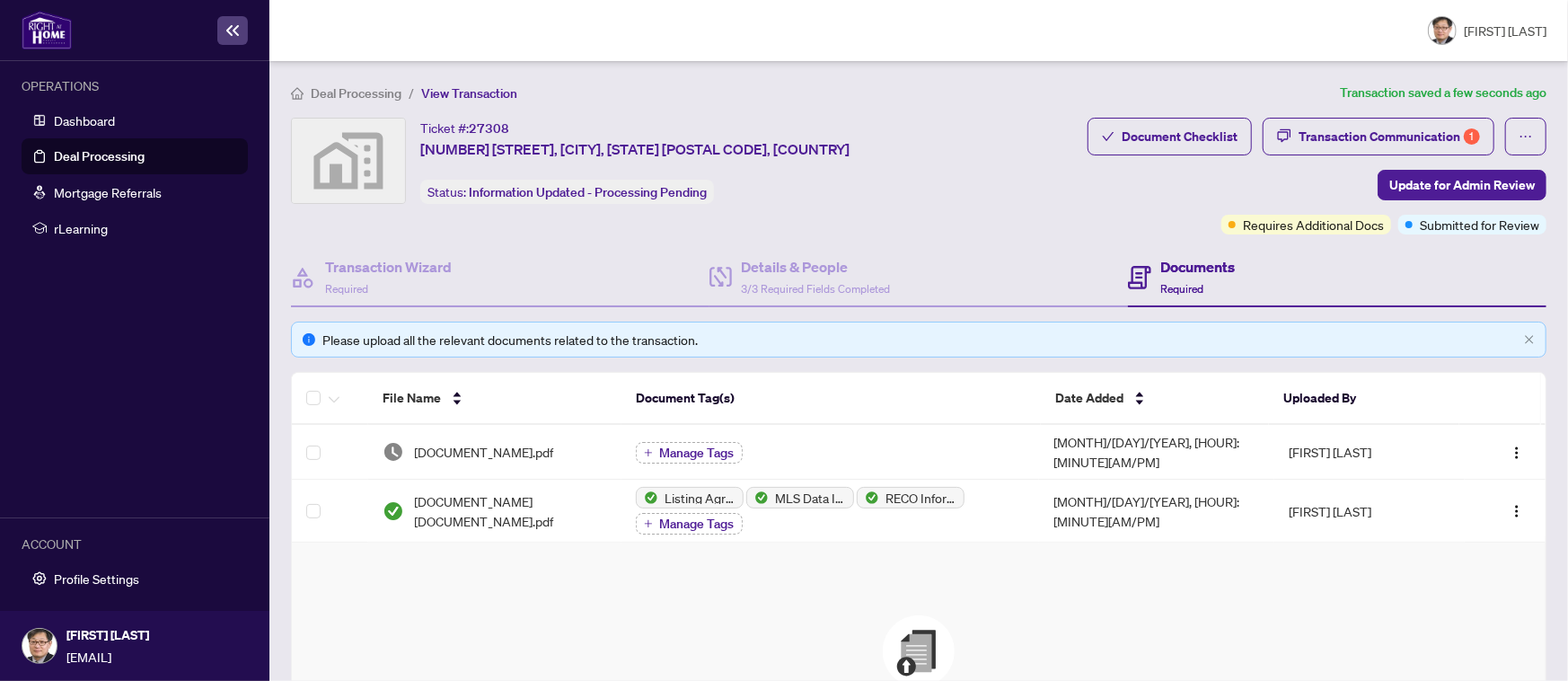 click on "Deal Processing" at bounding box center (99, 156) 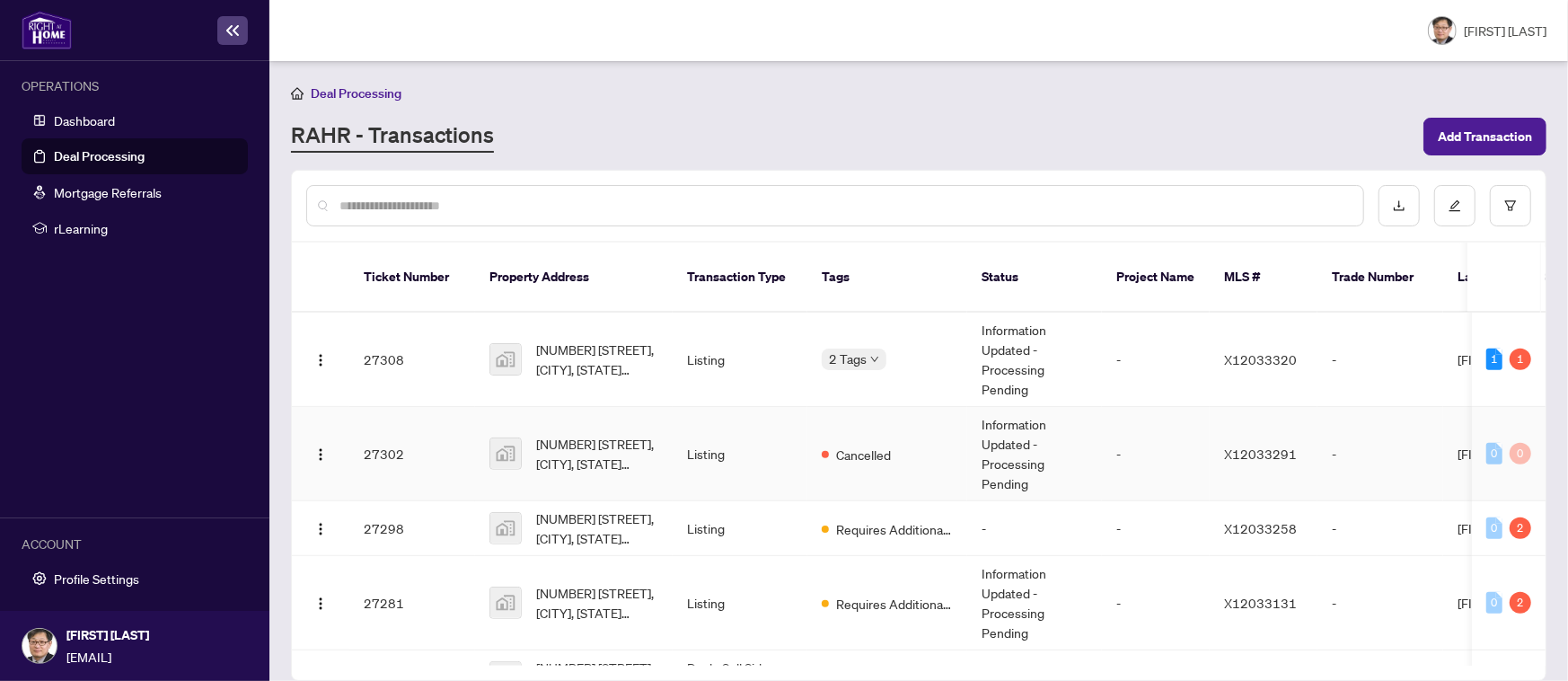 scroll, scrollTop: 674, scrollLeft: 0, axis: vertical 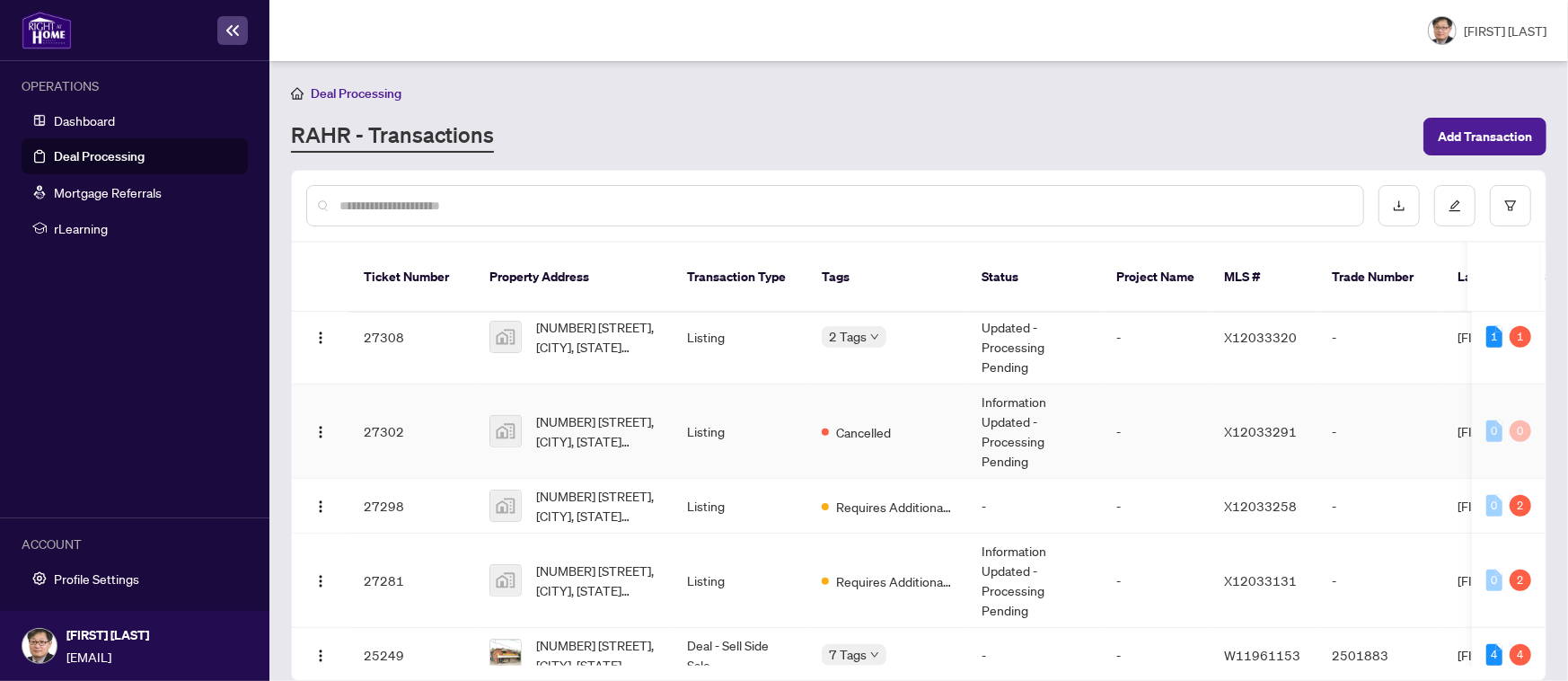 click on "0 0" at bounding box center [1509, 431] 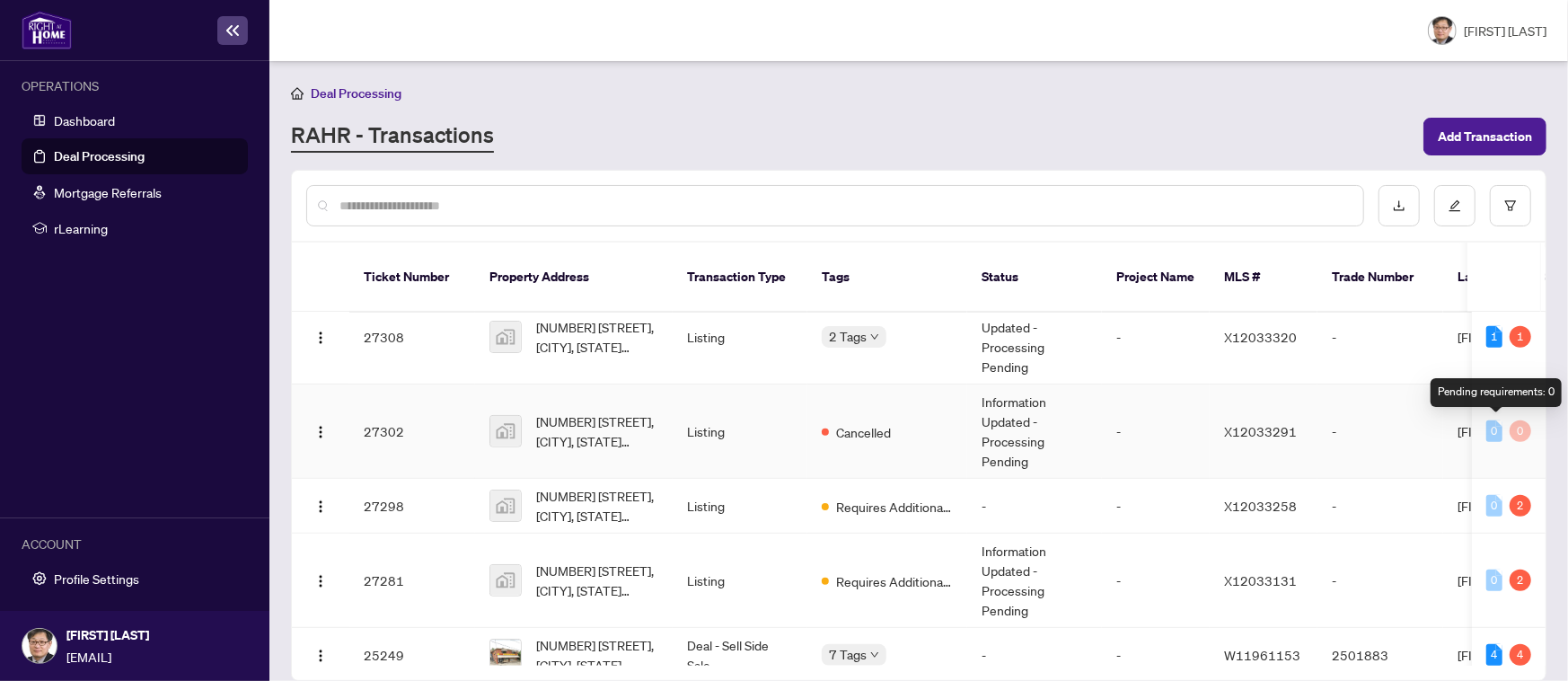 click on "0" at bounding box center [1520, 431] 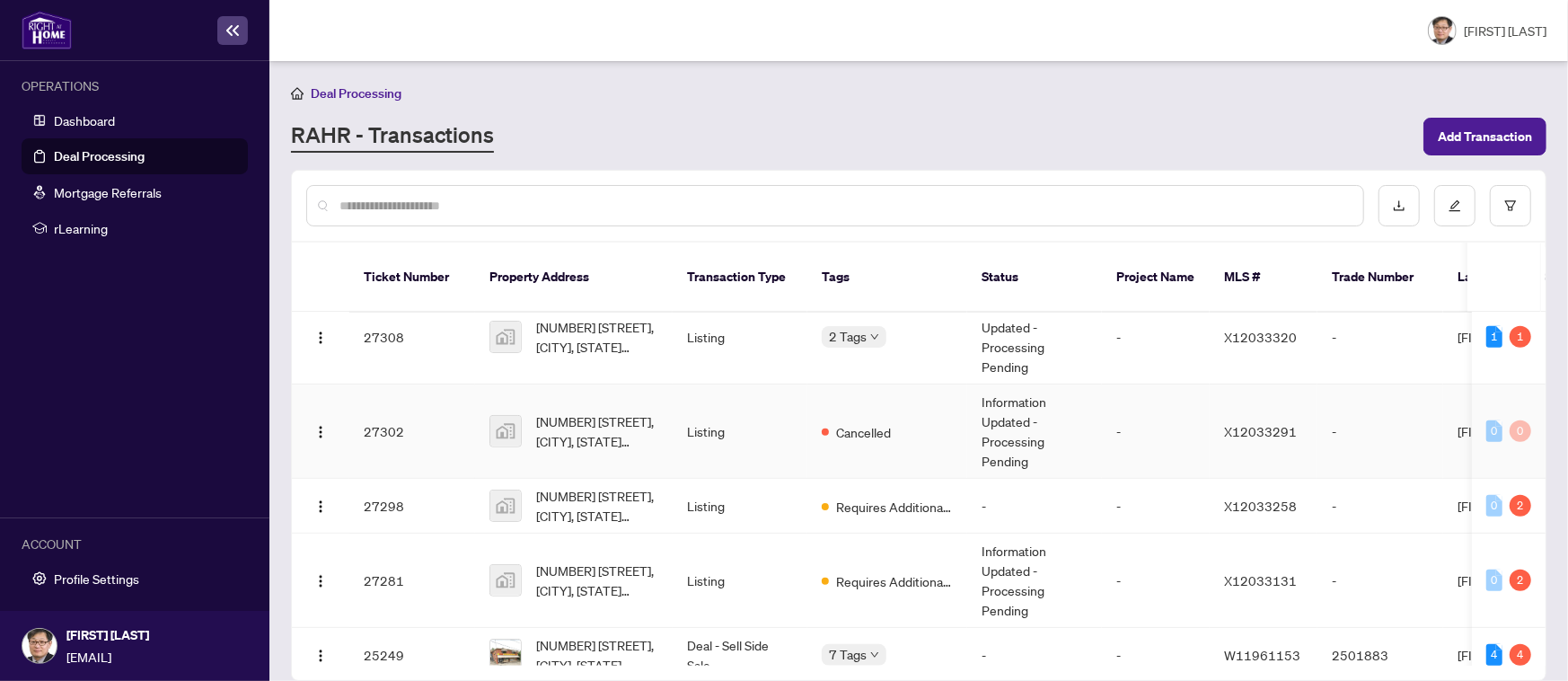 click on "0 0" at bounding box center [1509, 431] 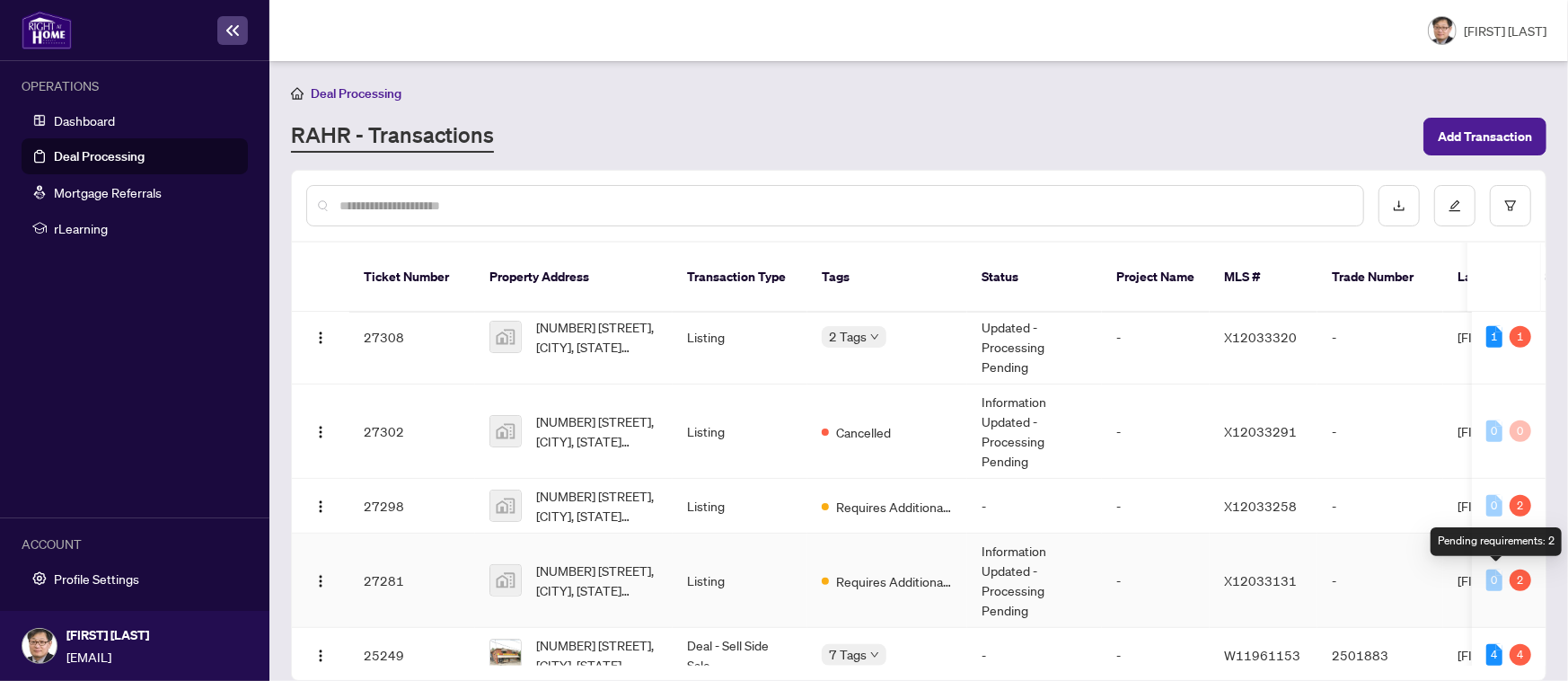 click on "2" at bounding box center (1520, 580) 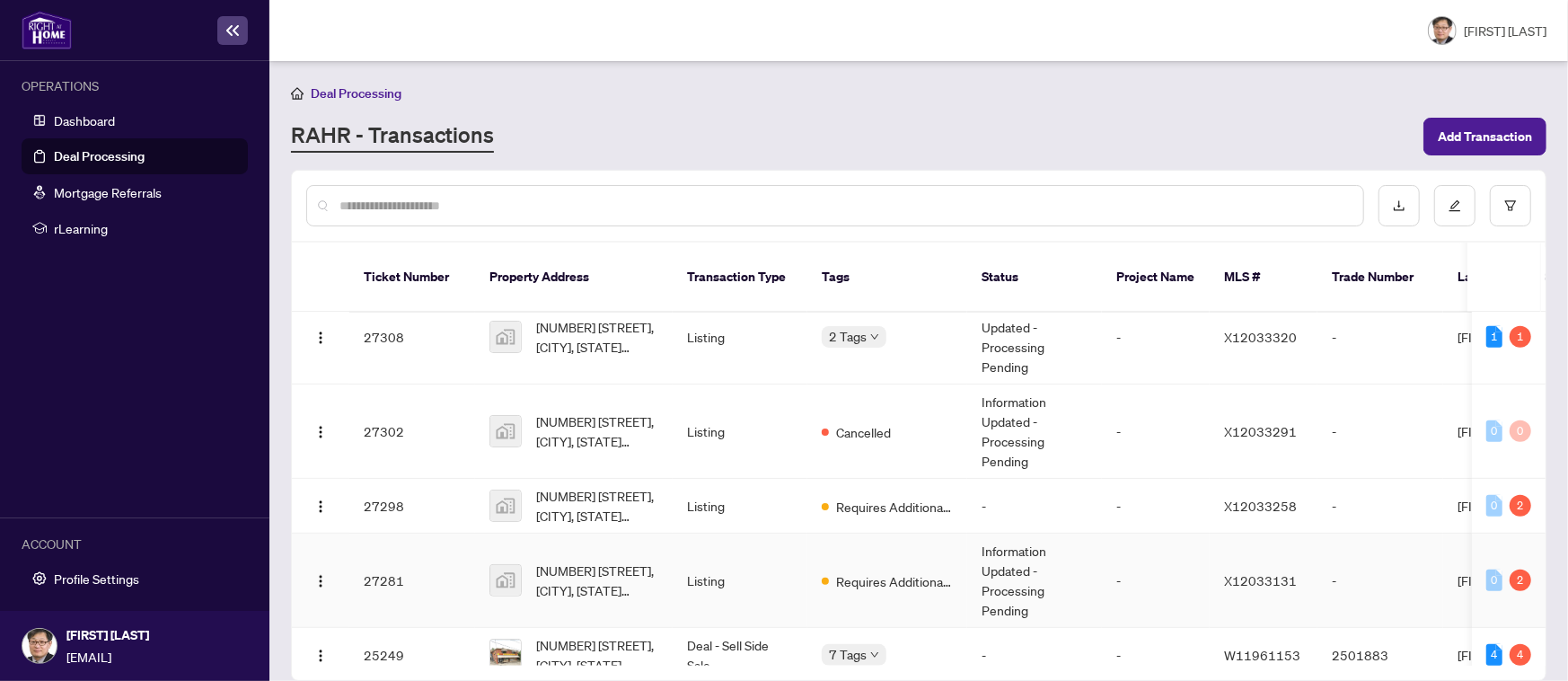 click on "X12033131" at bounding box center [1260, 580] 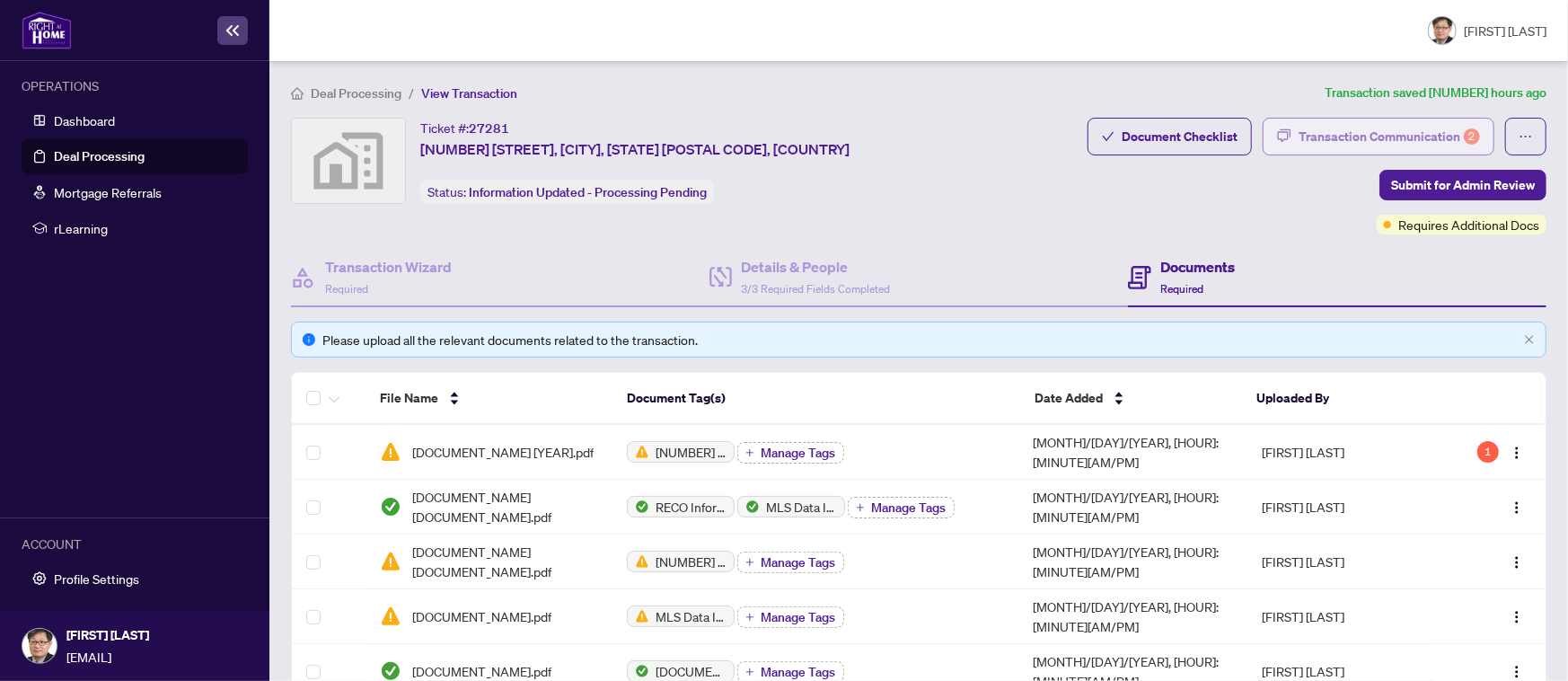 click on "Transaction Communication 2" at bounding box center [1389, 137] 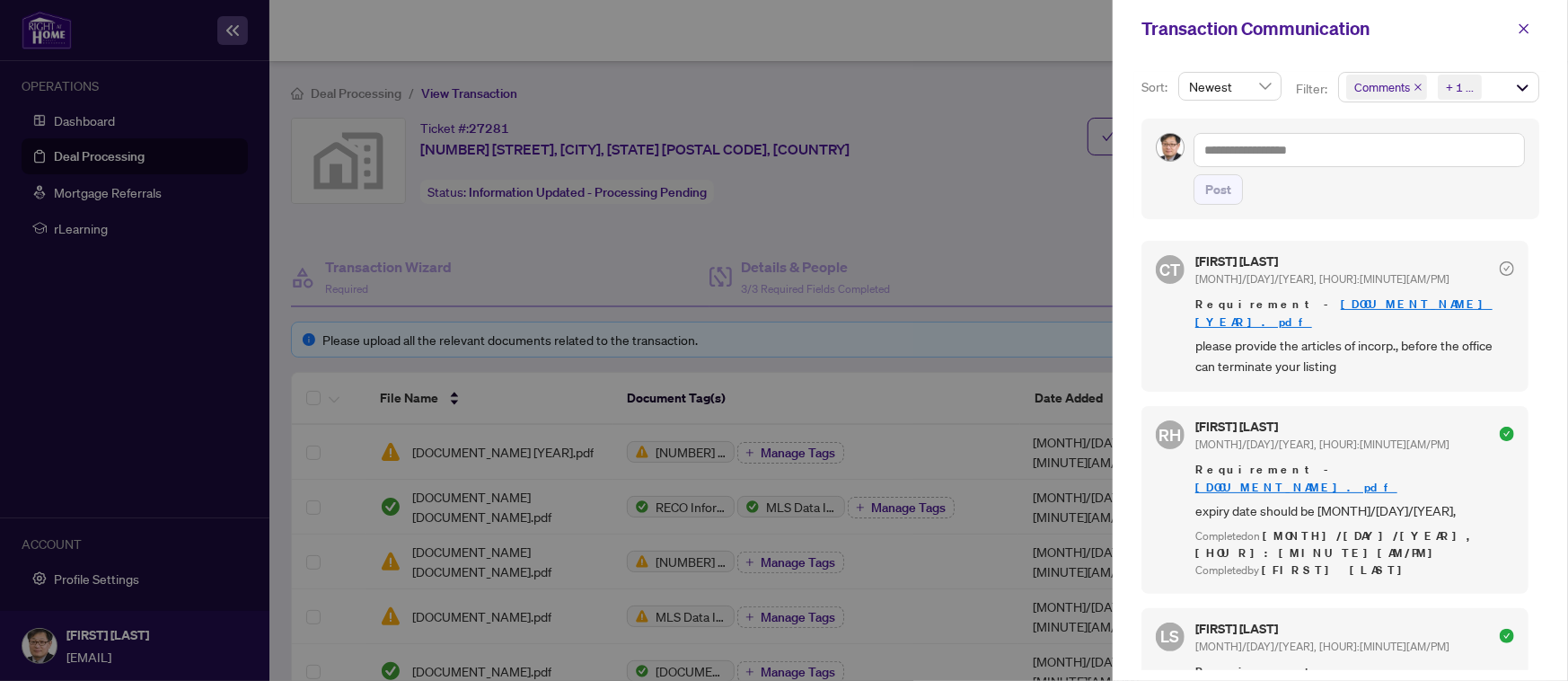 click at bounding box center (784, 340) 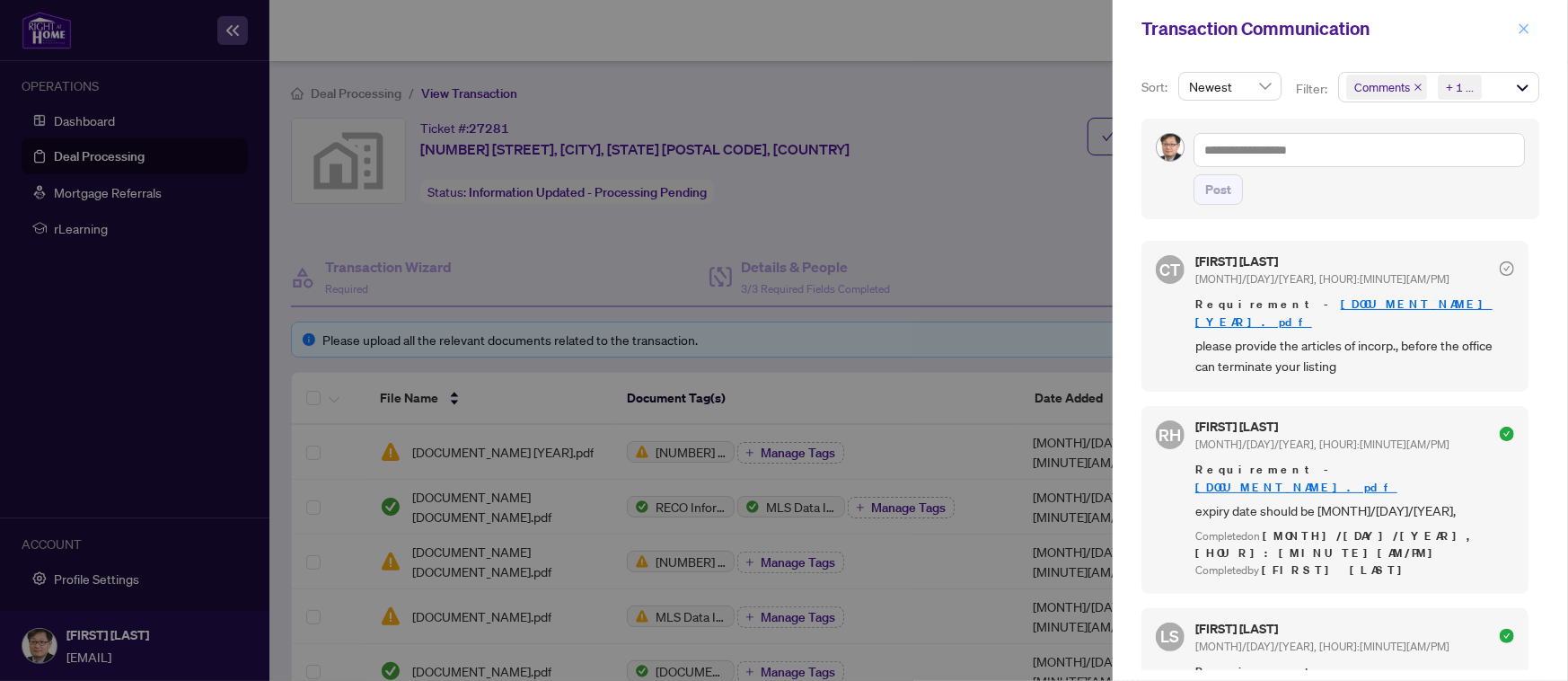 click at bounding box center (1524, 29) 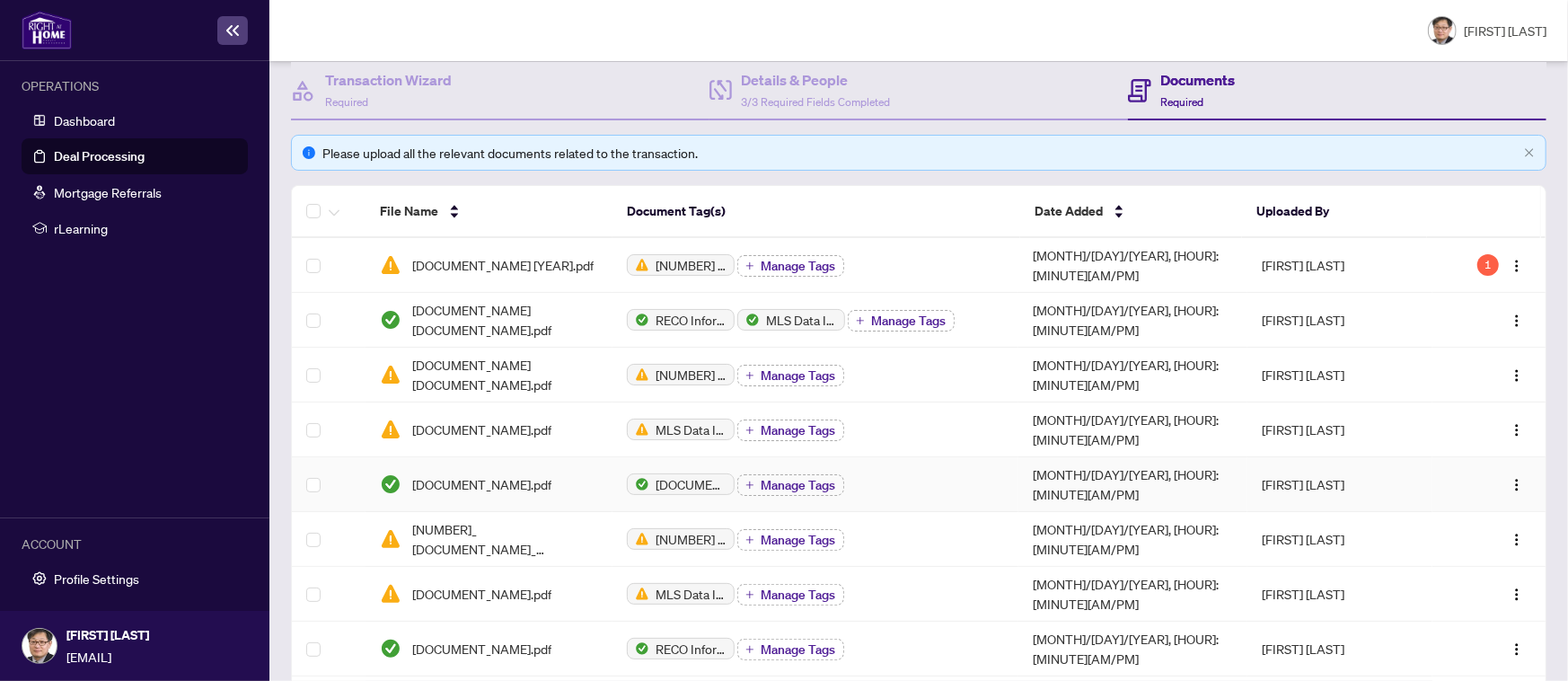 scroll, scrollTop: 636, scrollLeft: 0, axis: vertical 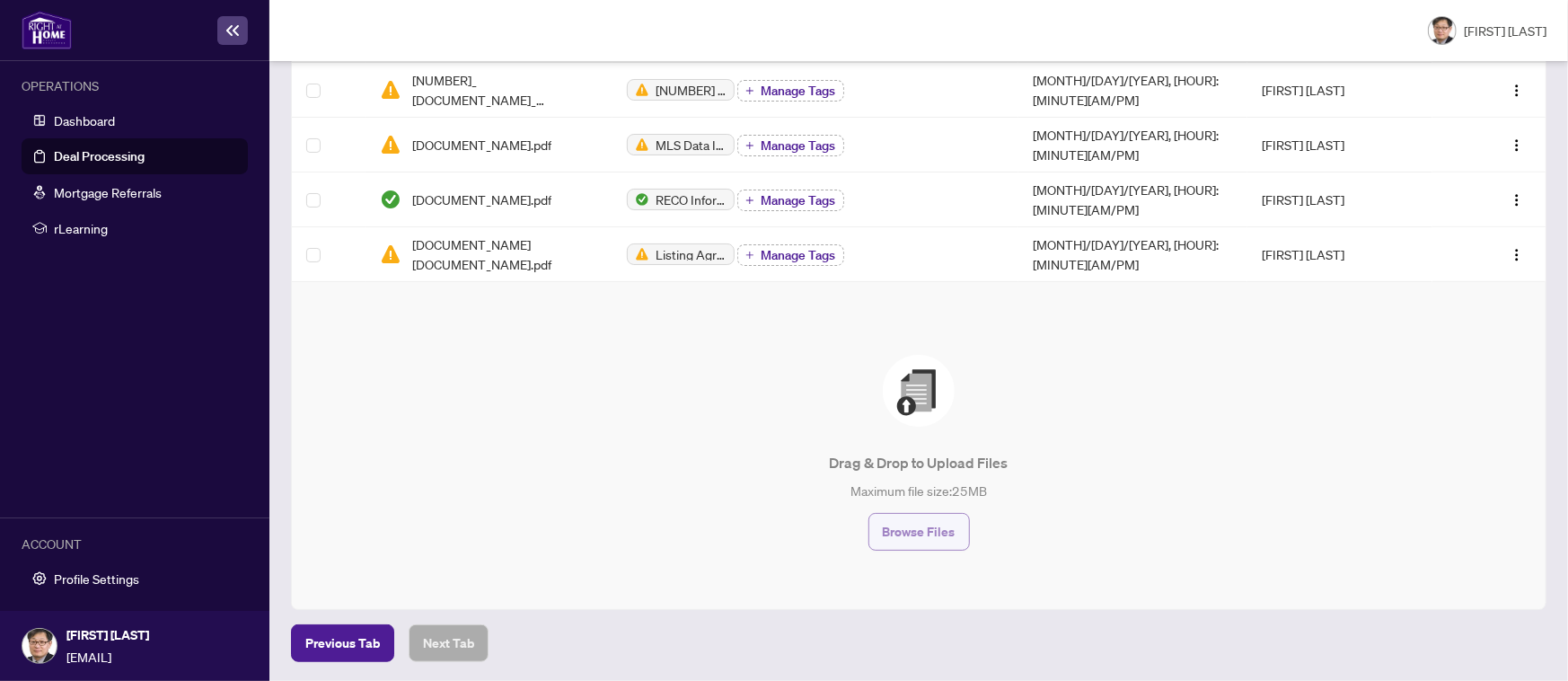 click on "Browse Files" at bounding box center [919, 532] 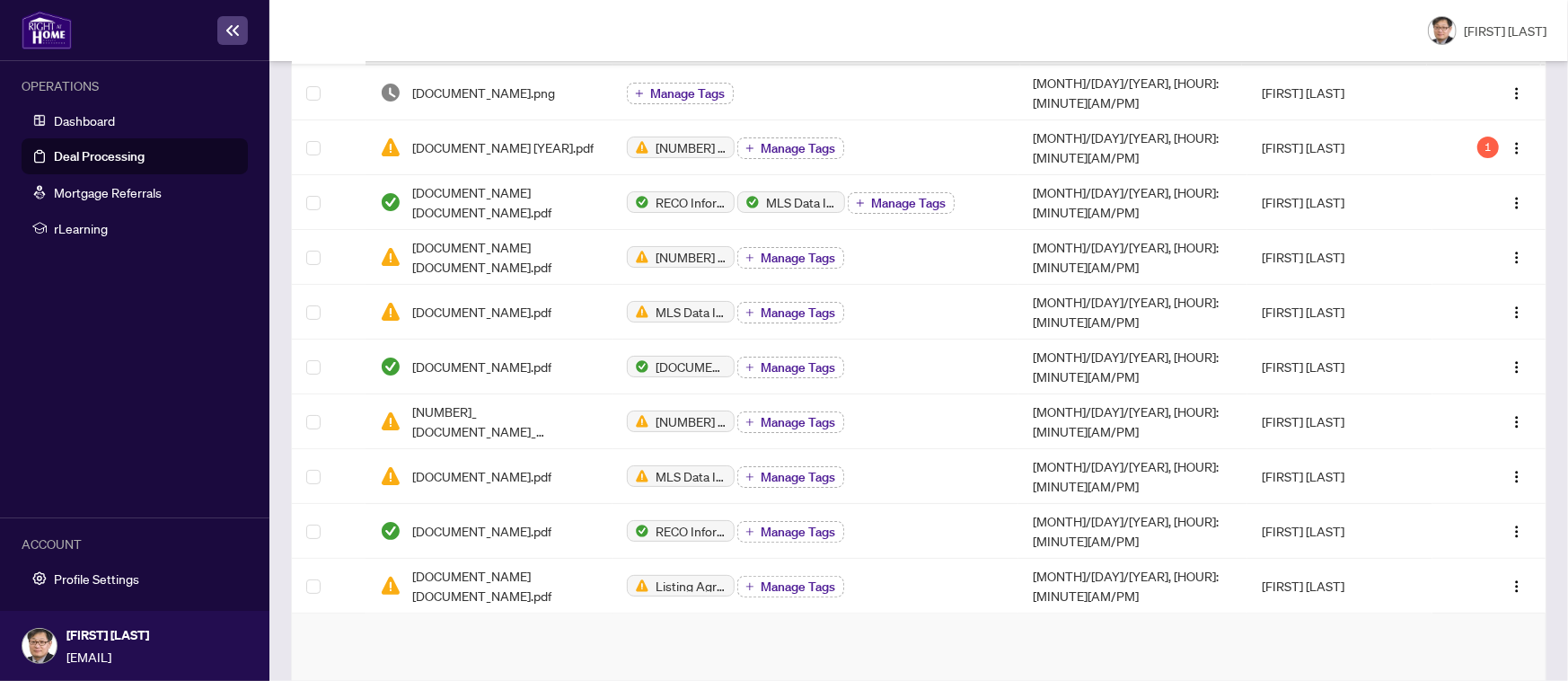 scroll, scrollTop: 449, scrollLeft: 0, axis: vertical 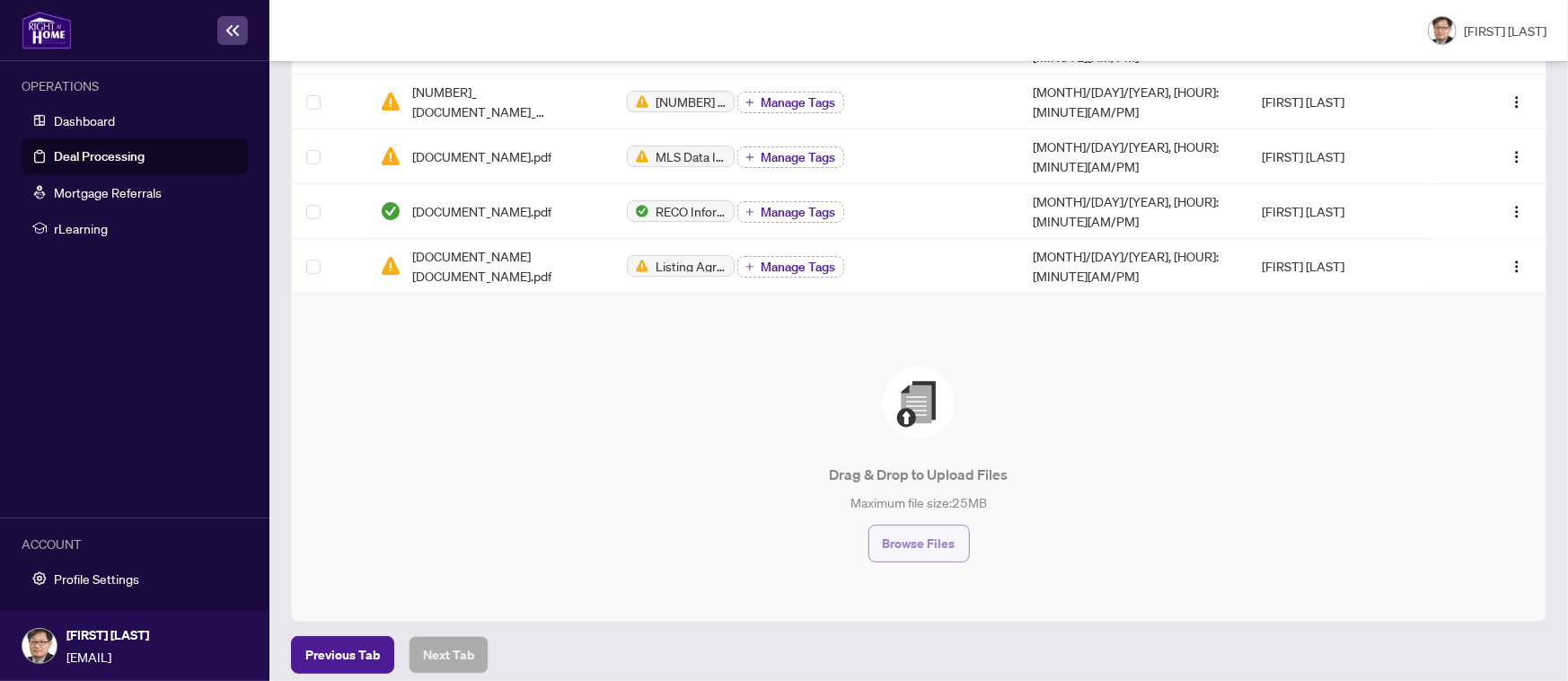 click on "Browse Files" at bounding box center (919, 544) 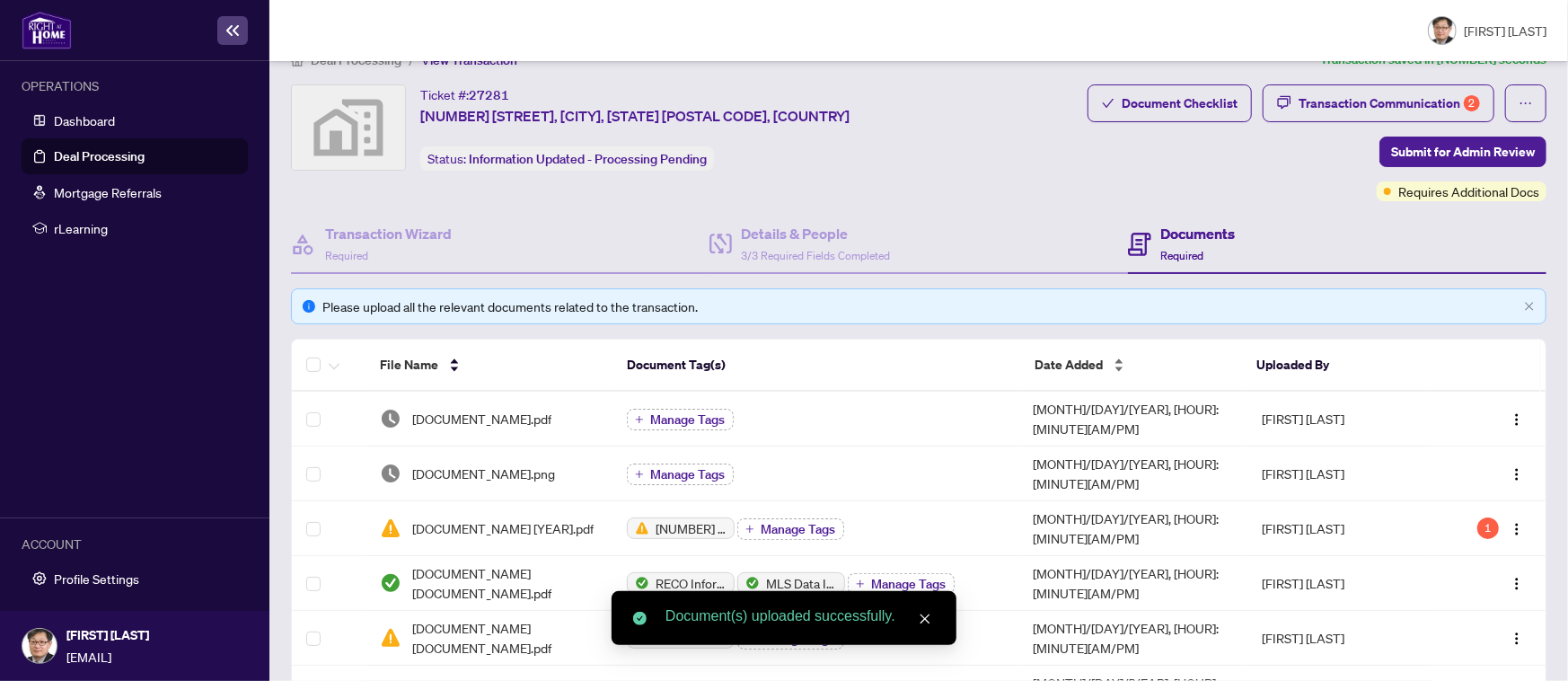 scroll, scrollTop: 0, scrollLeft: 0, axis: both 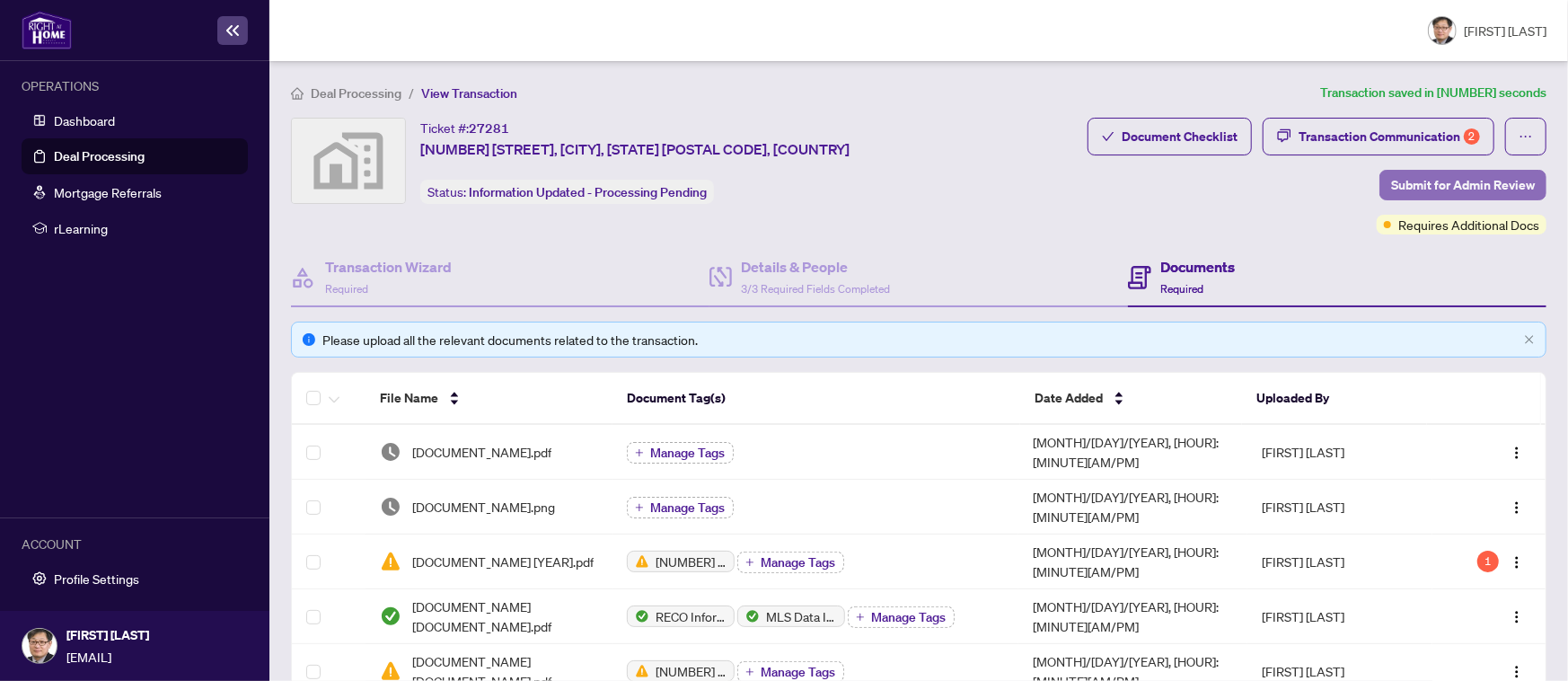 click on "Submit for Admin Review" at bounding box center [1463, 185] 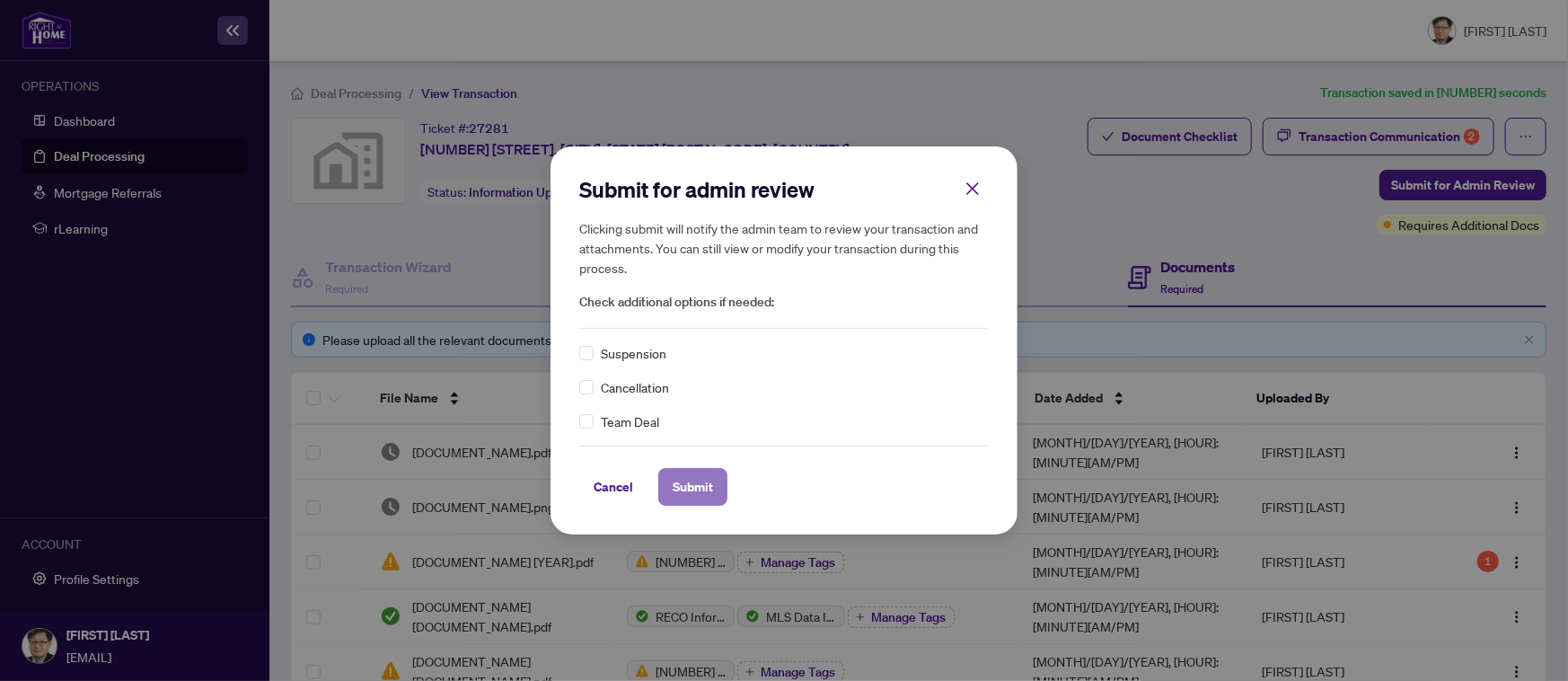 click on "Submit" at bounding box center [692, 487] 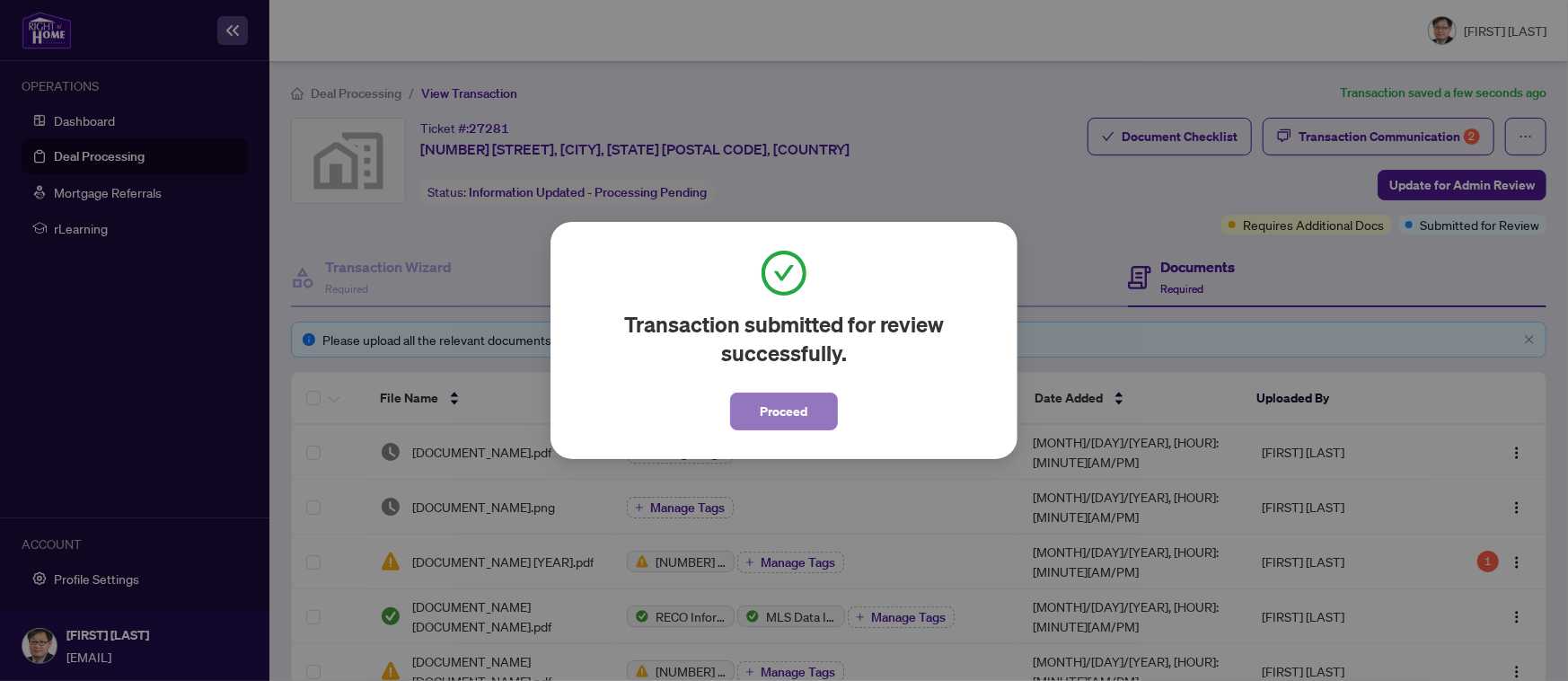 click on "Proceed" at bounding box center [784, 411] 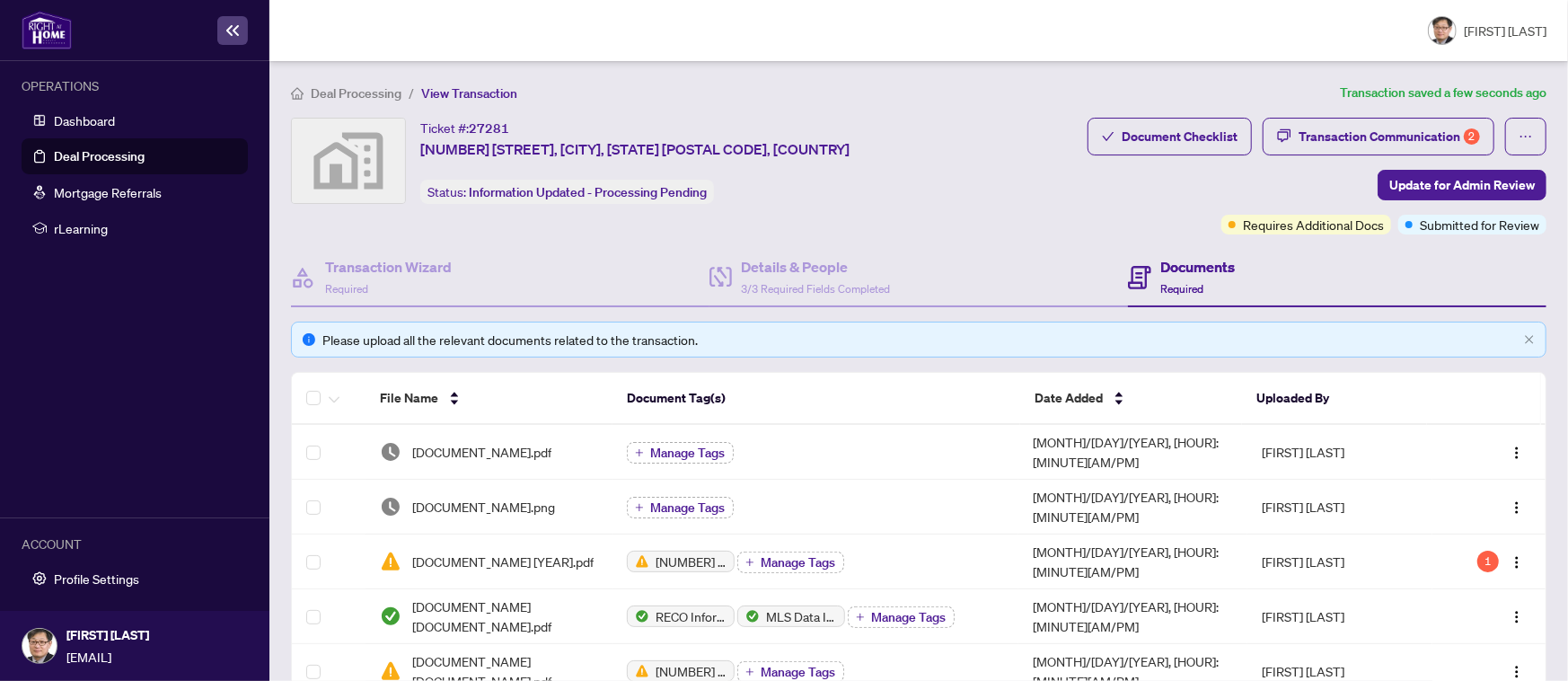 click on "Deal Processing" at bounding box center [99, 156] 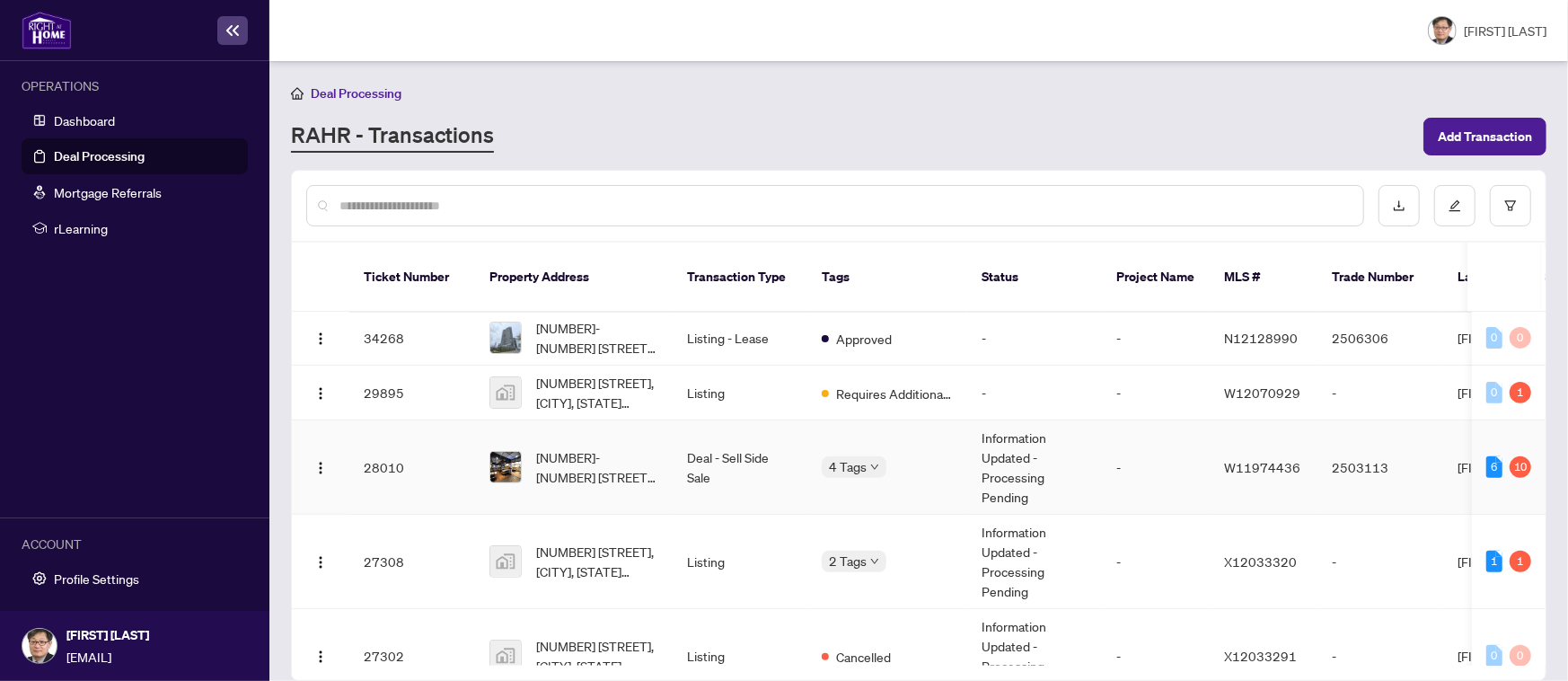 scroll, scrollTop: 674, scrollLeft: 0, axis: vertical 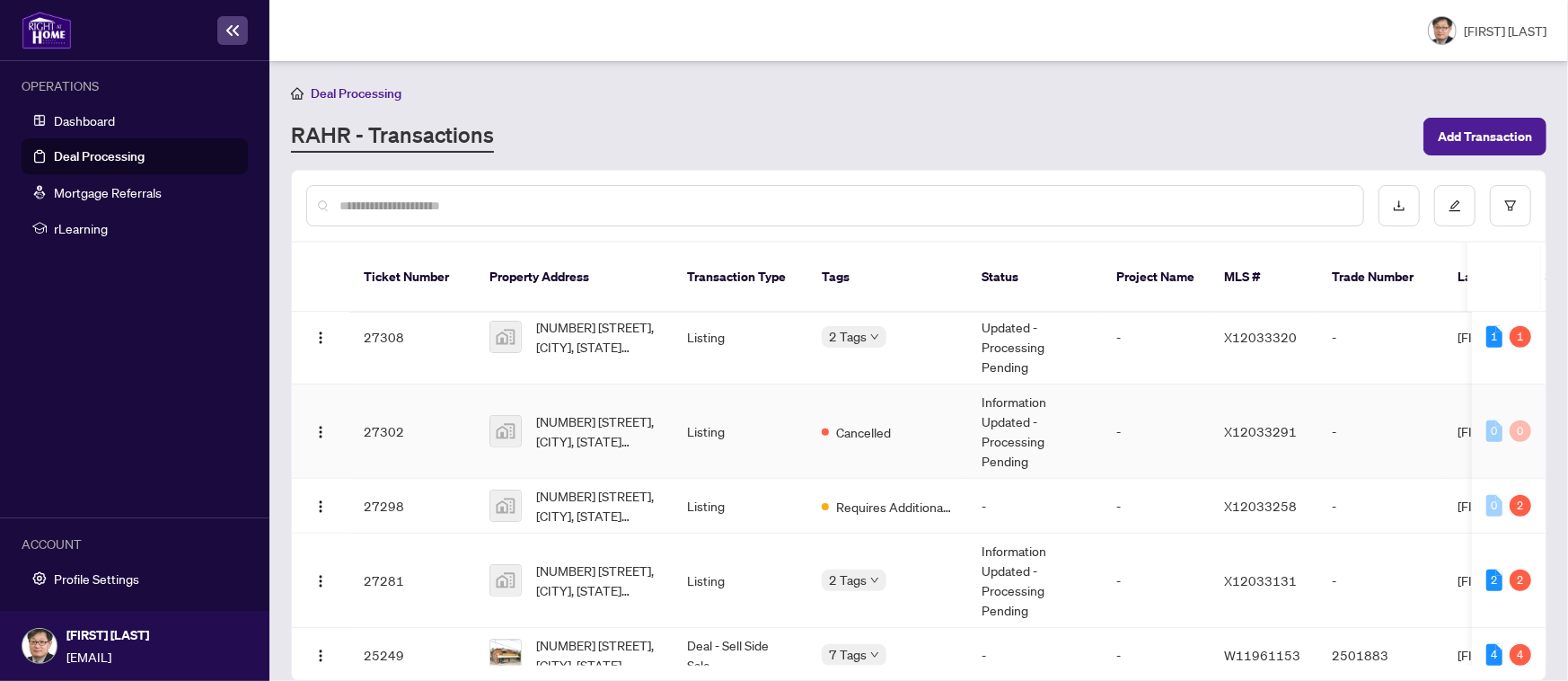 click on "0 0" at bounding box center [1509, 431] 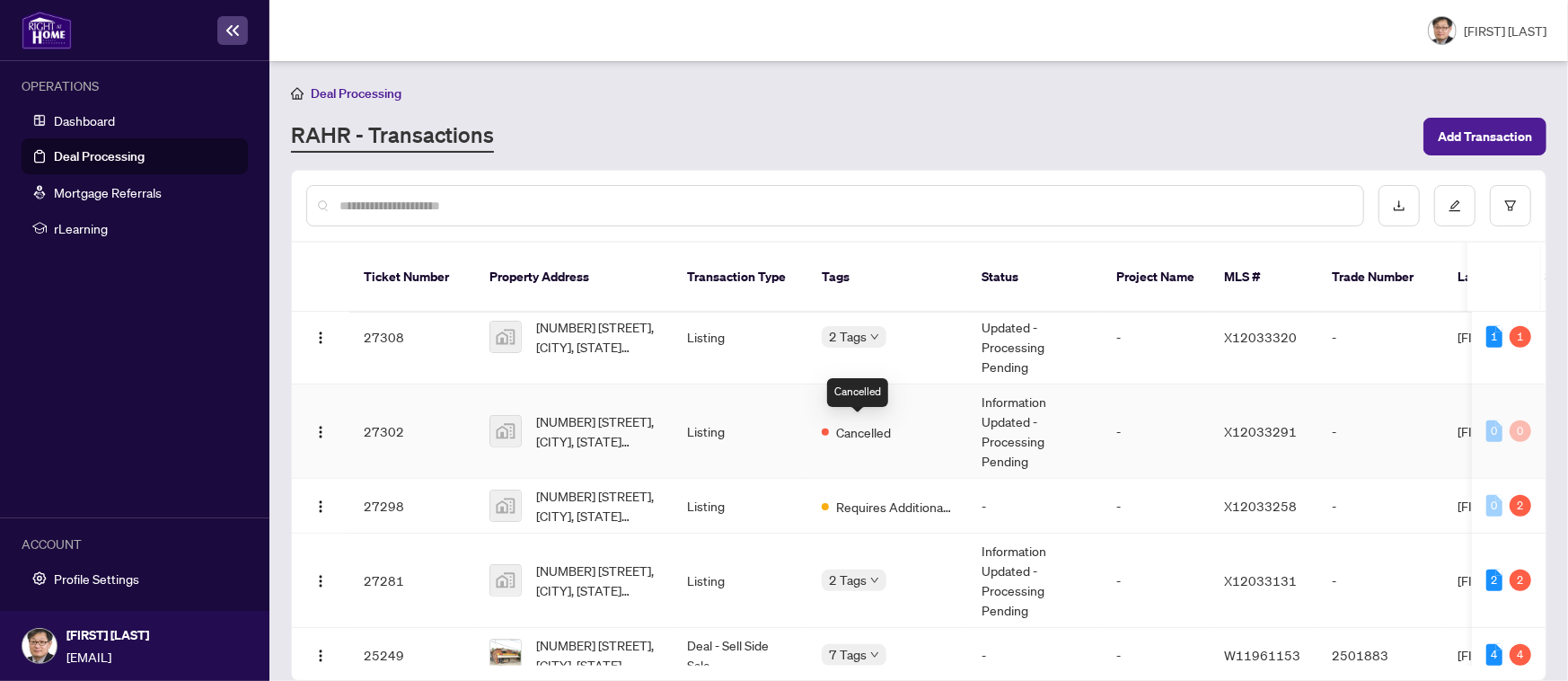 click on "Cancelled" at bounding box center [856, 431] 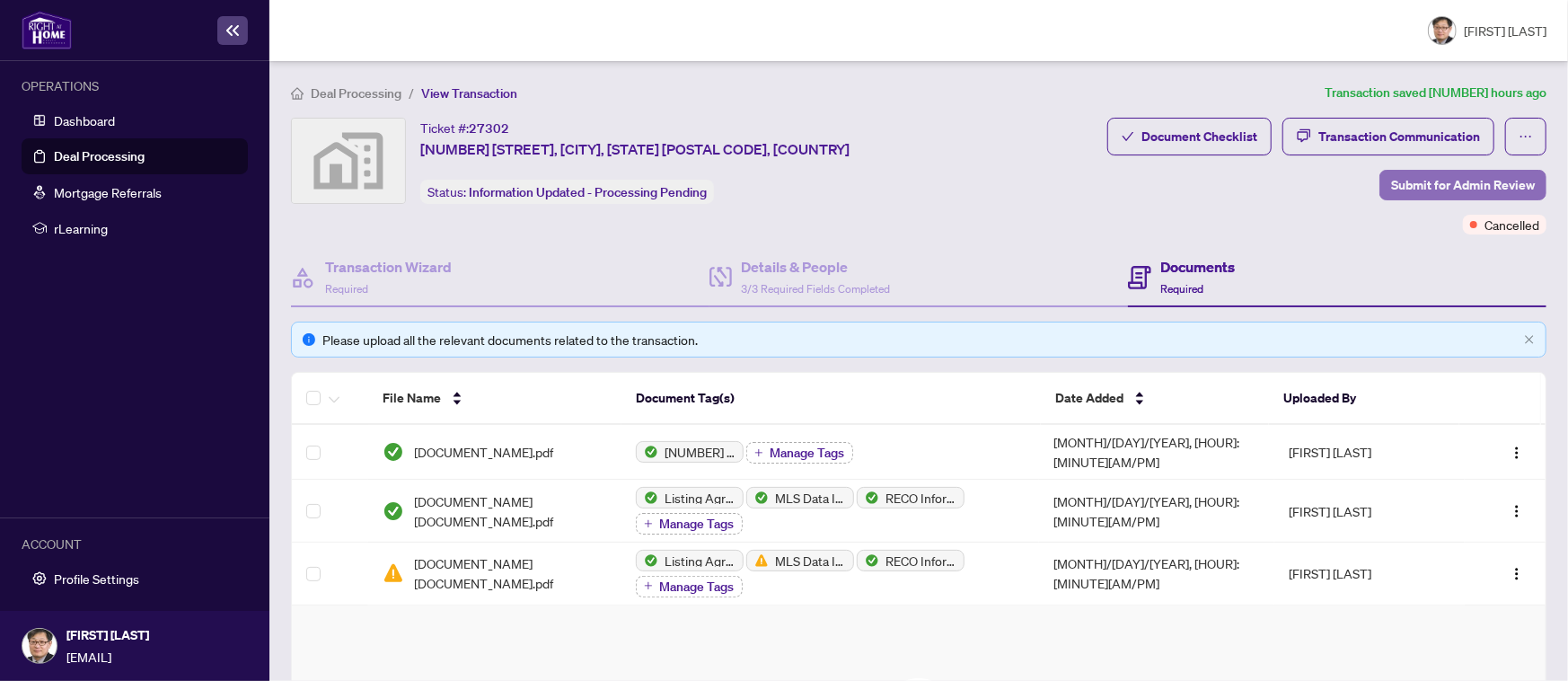 click on "Submit for Admin Review" at bounding box center [1463, 185] 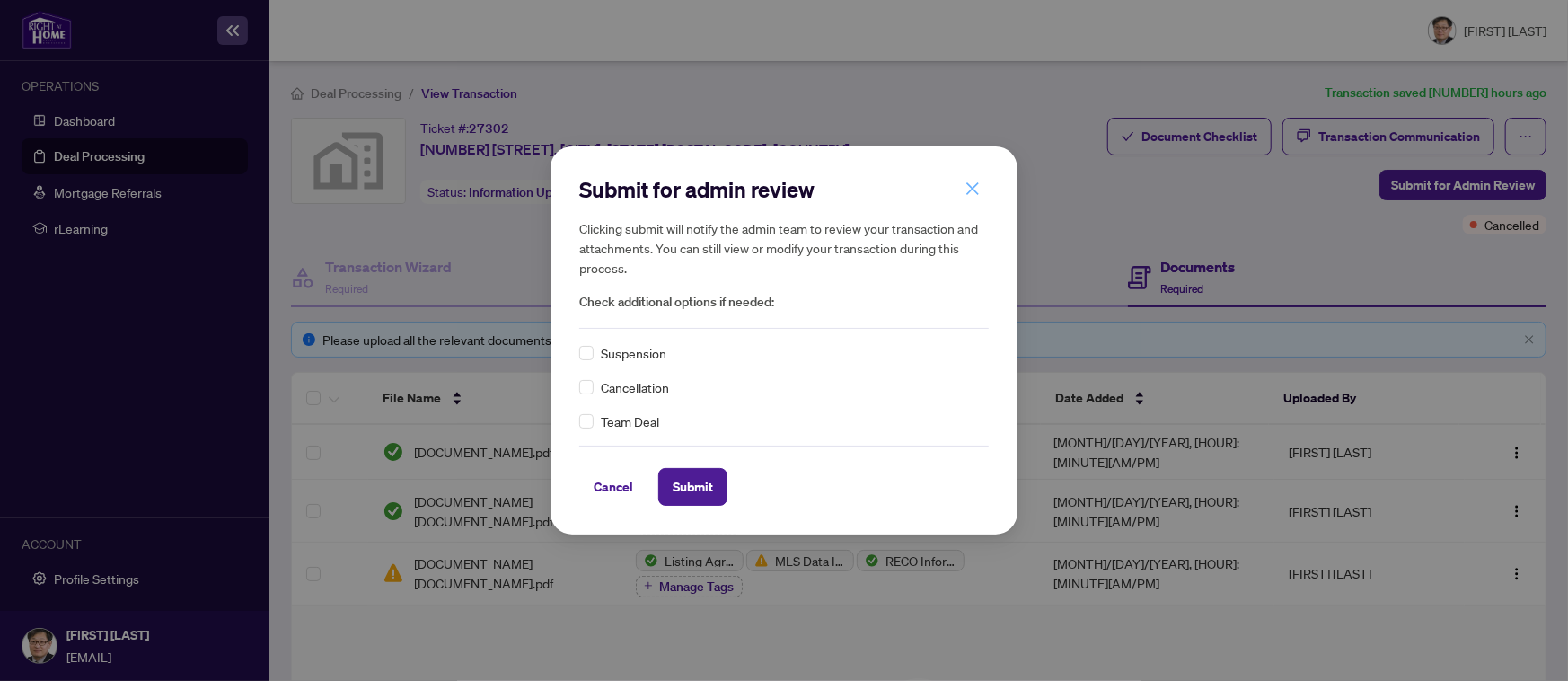 click at bounding box center (973, 189) 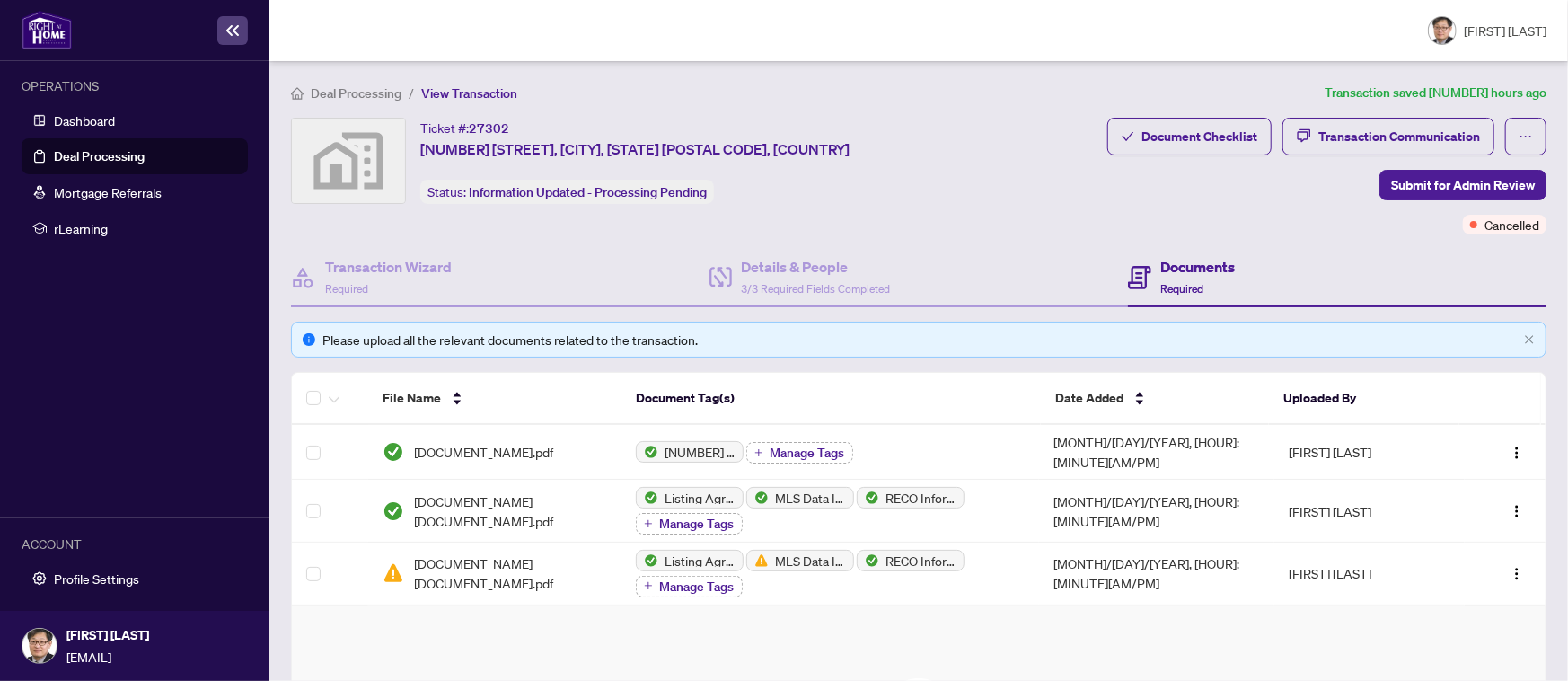 scroll, scrollTop: 0, scrollLeft: 0, axis: both 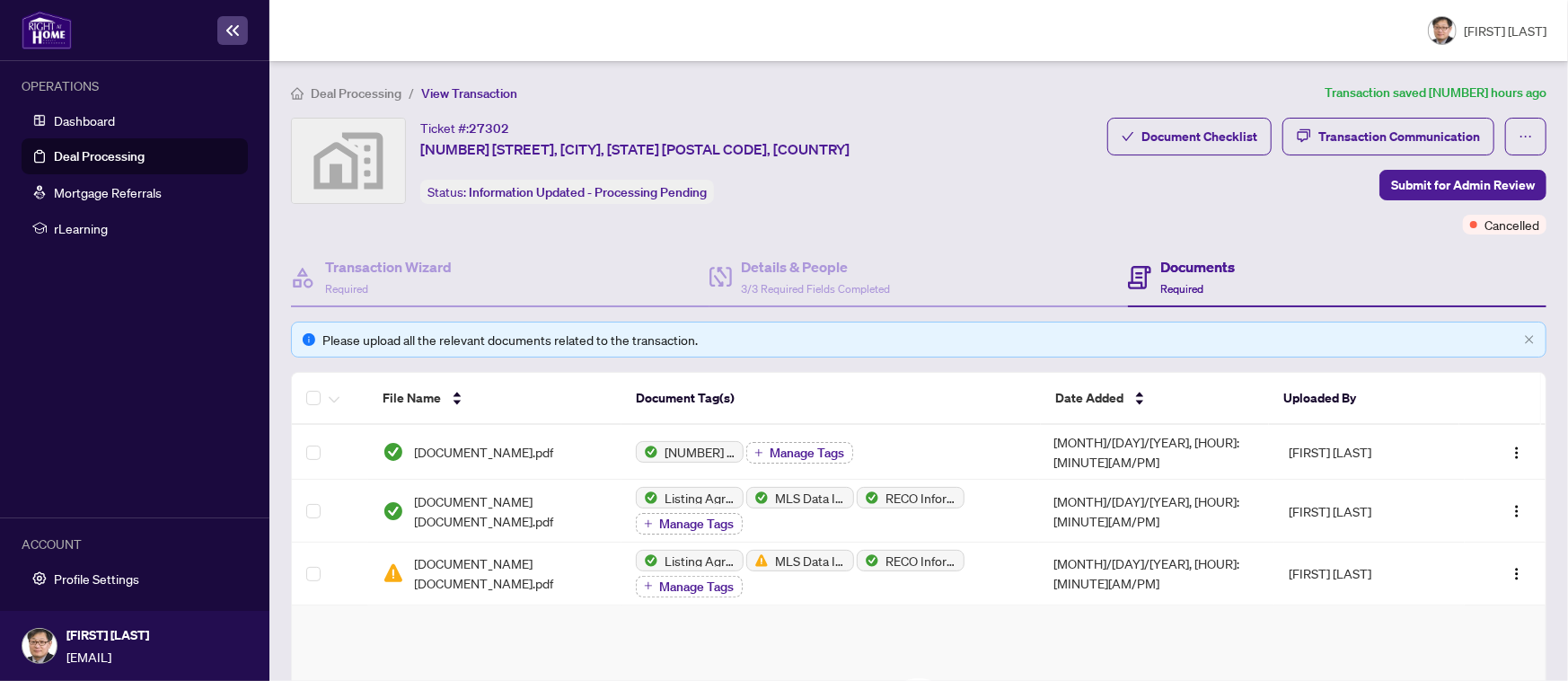 click on "Required" at bounding box center [1182, 288] 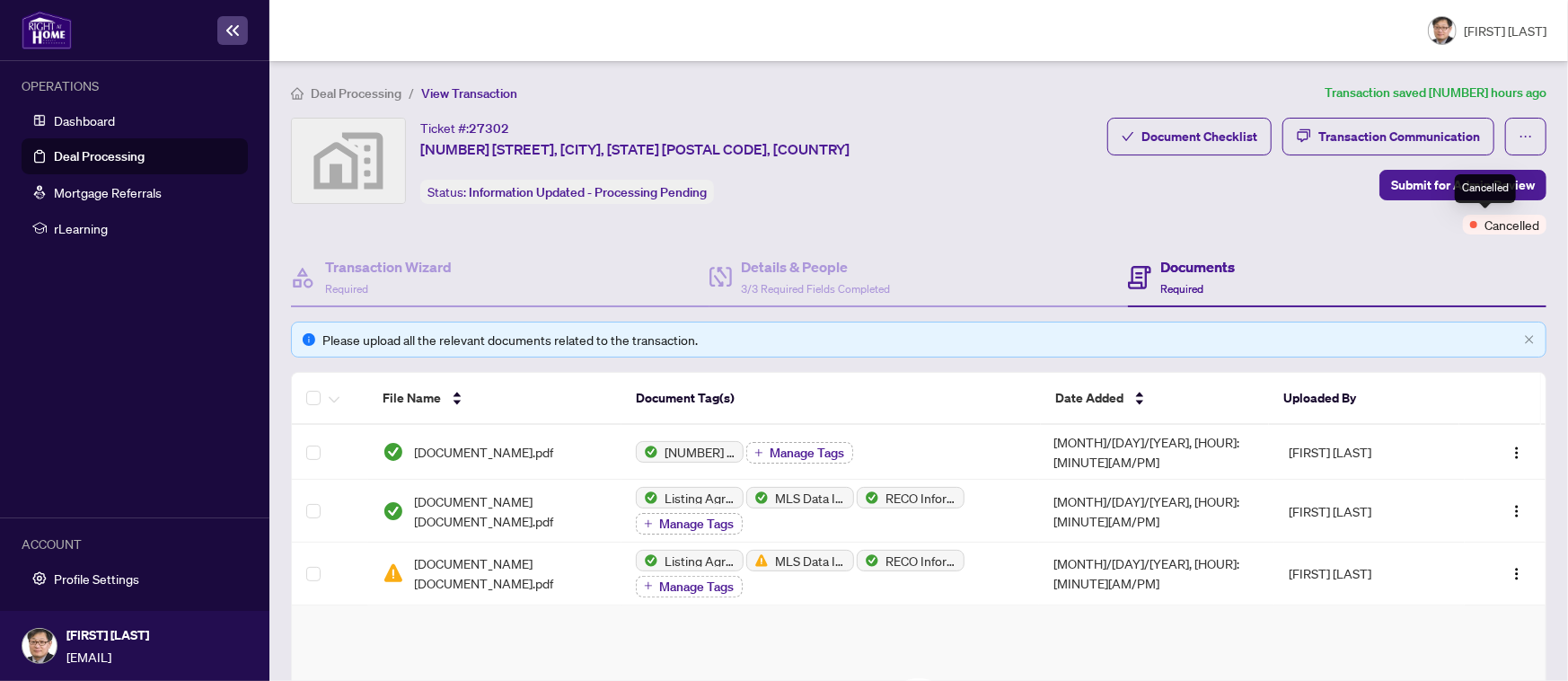 click on "Cancelled" at bounding box center [1511, 225] 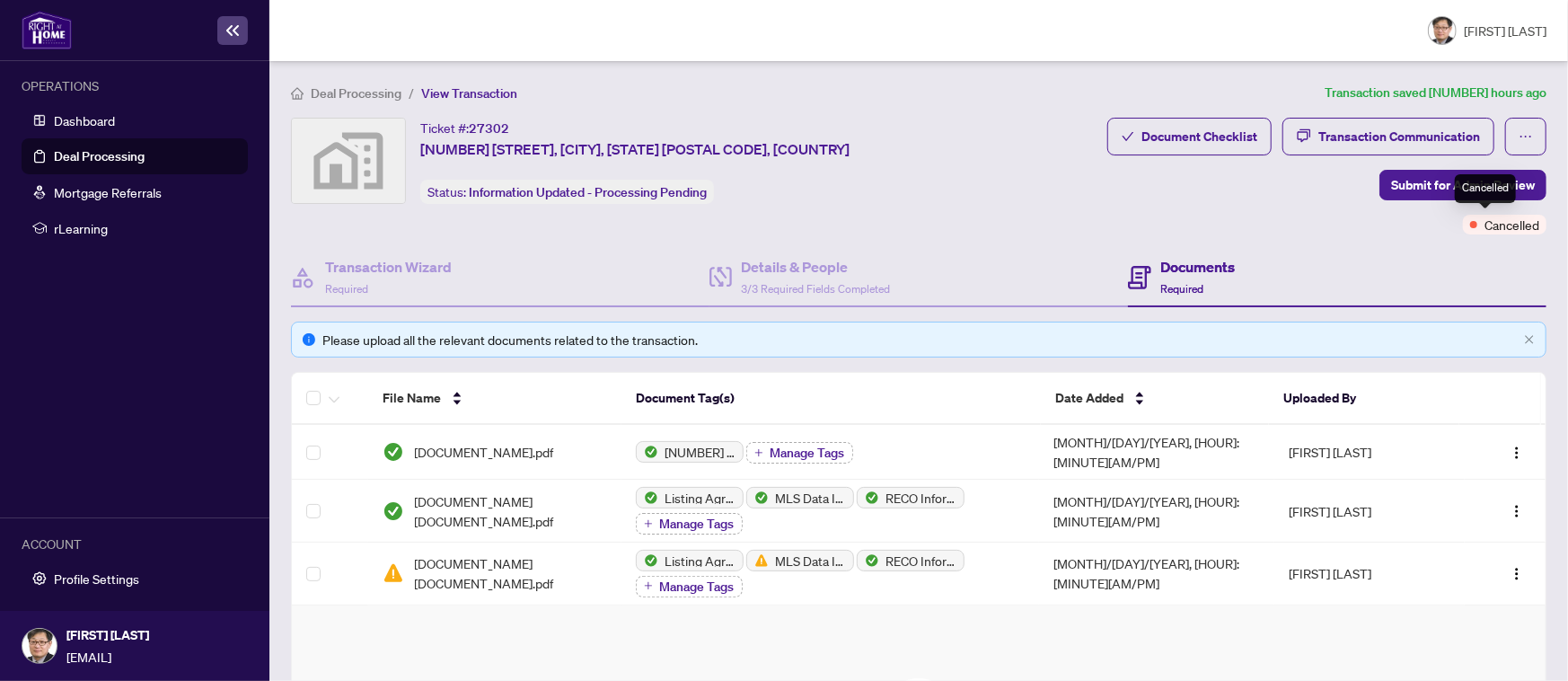 click on "Cancelled" at bounding box center (1511, 225) 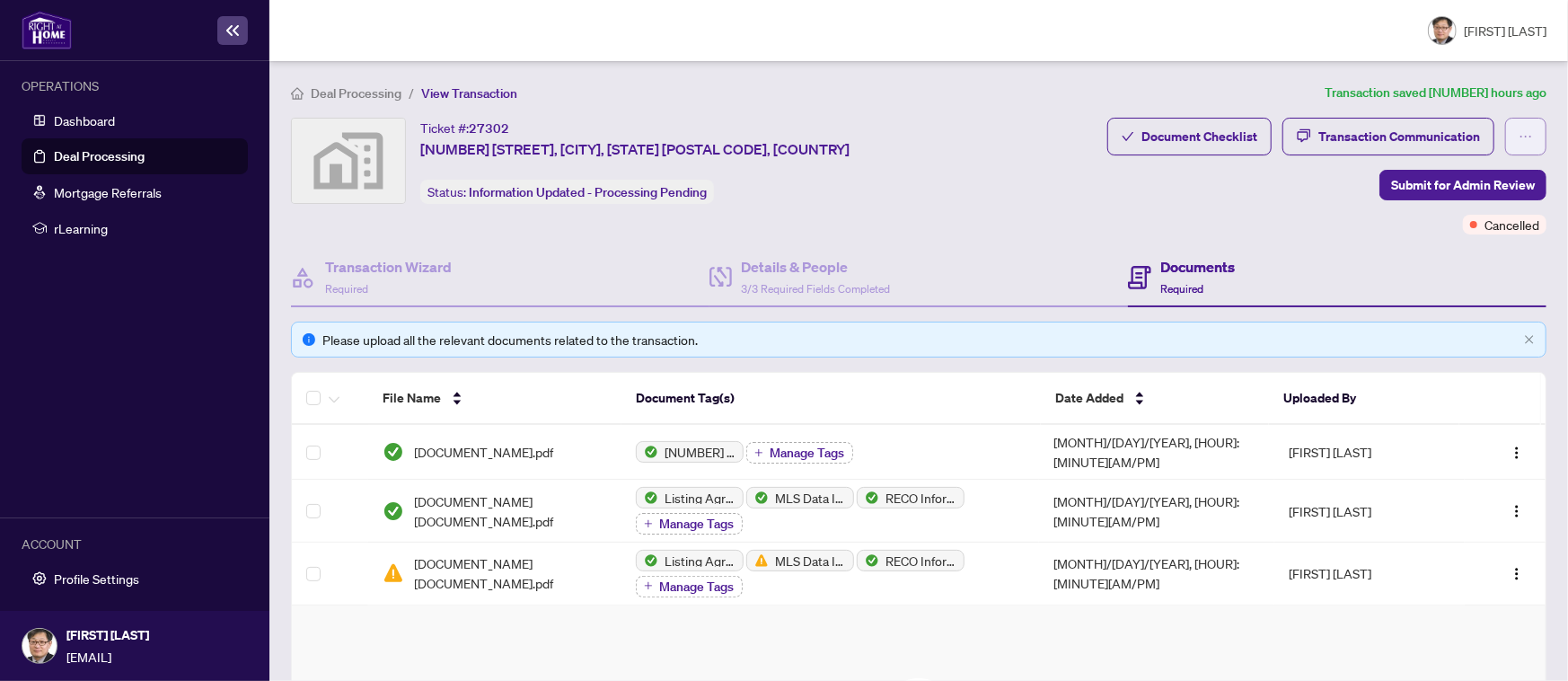 click at bounding box center [1526, 137] 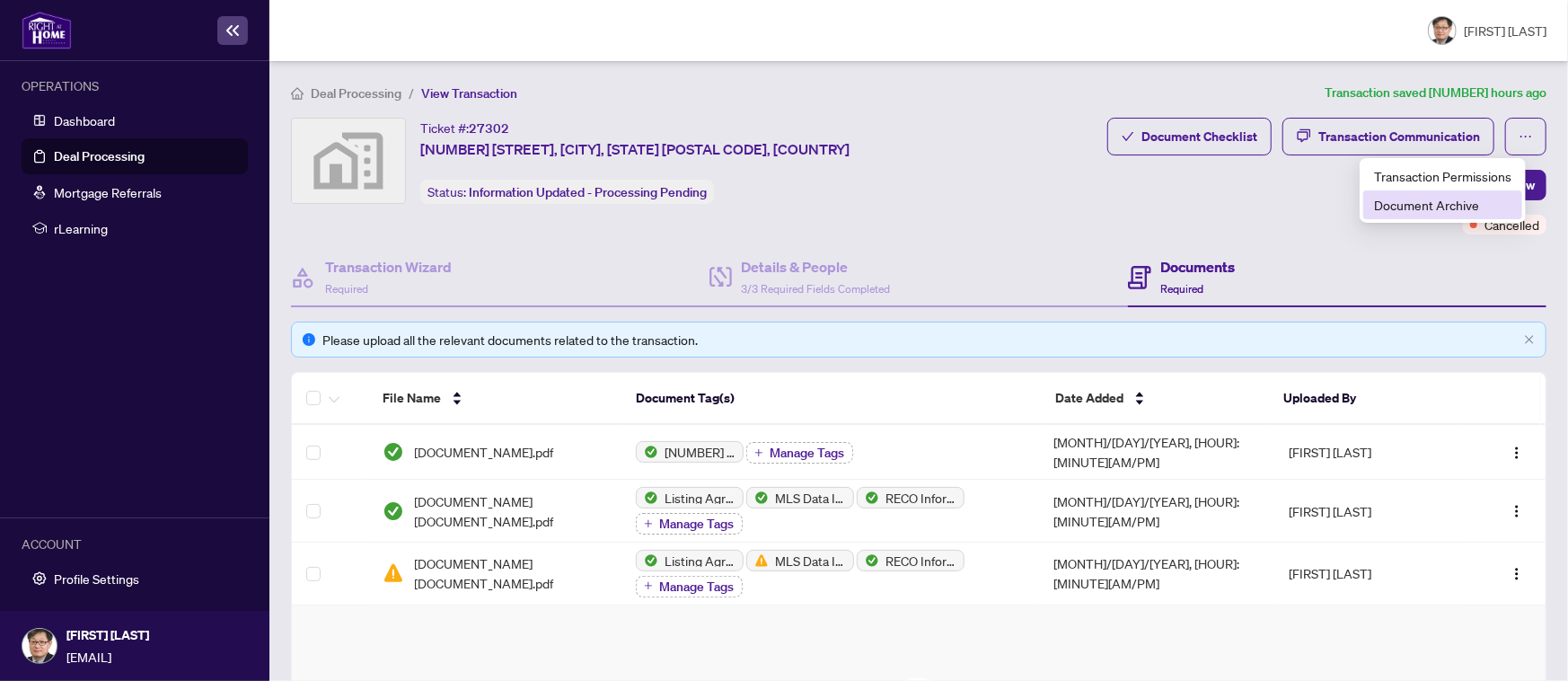 click on "Document Archive" at bounding box center [1442, 205] 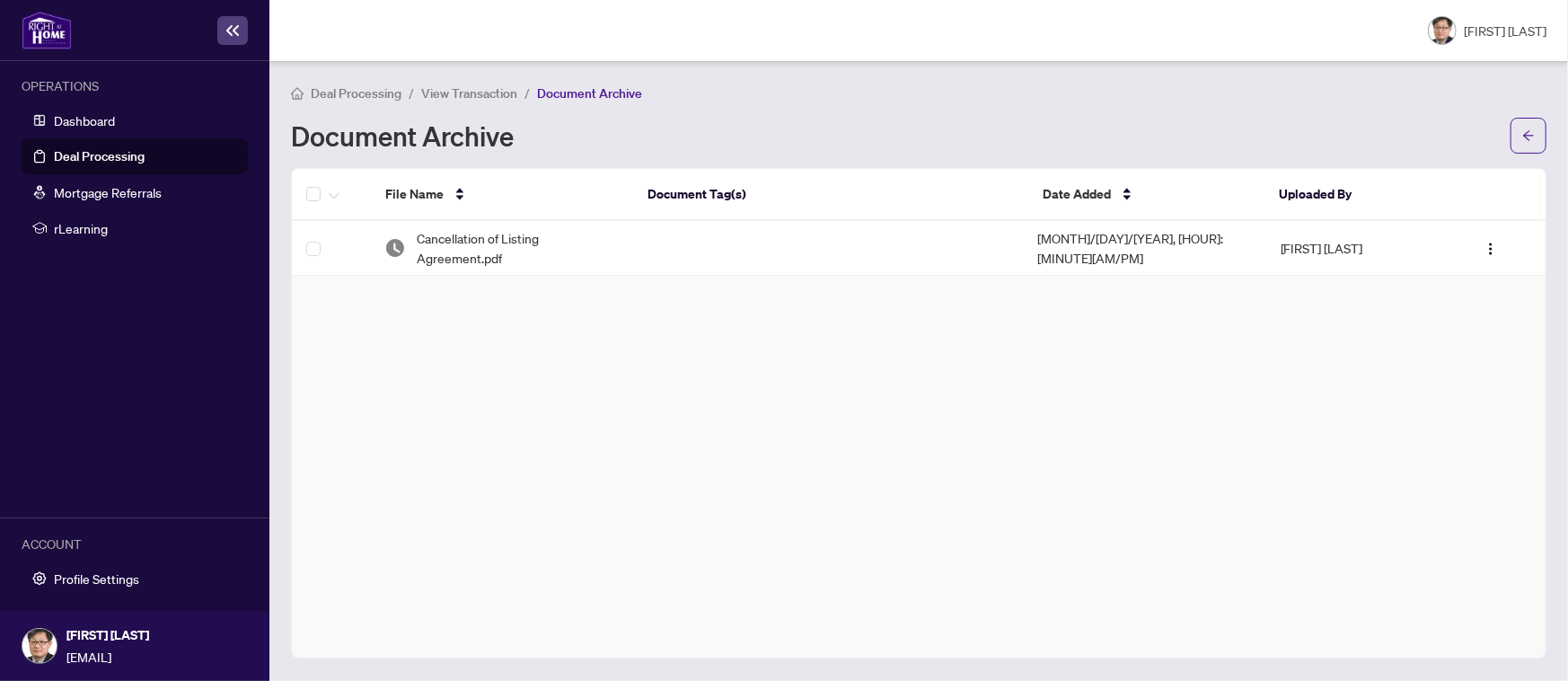 click on "[DOCUMENT_NAME].pdf [MONTH]/[DAY]/[YEAR], [HOUR]:[MINUTE][AM/PM] [FIRST] [LAST]" at bounding box center (919, 413) 